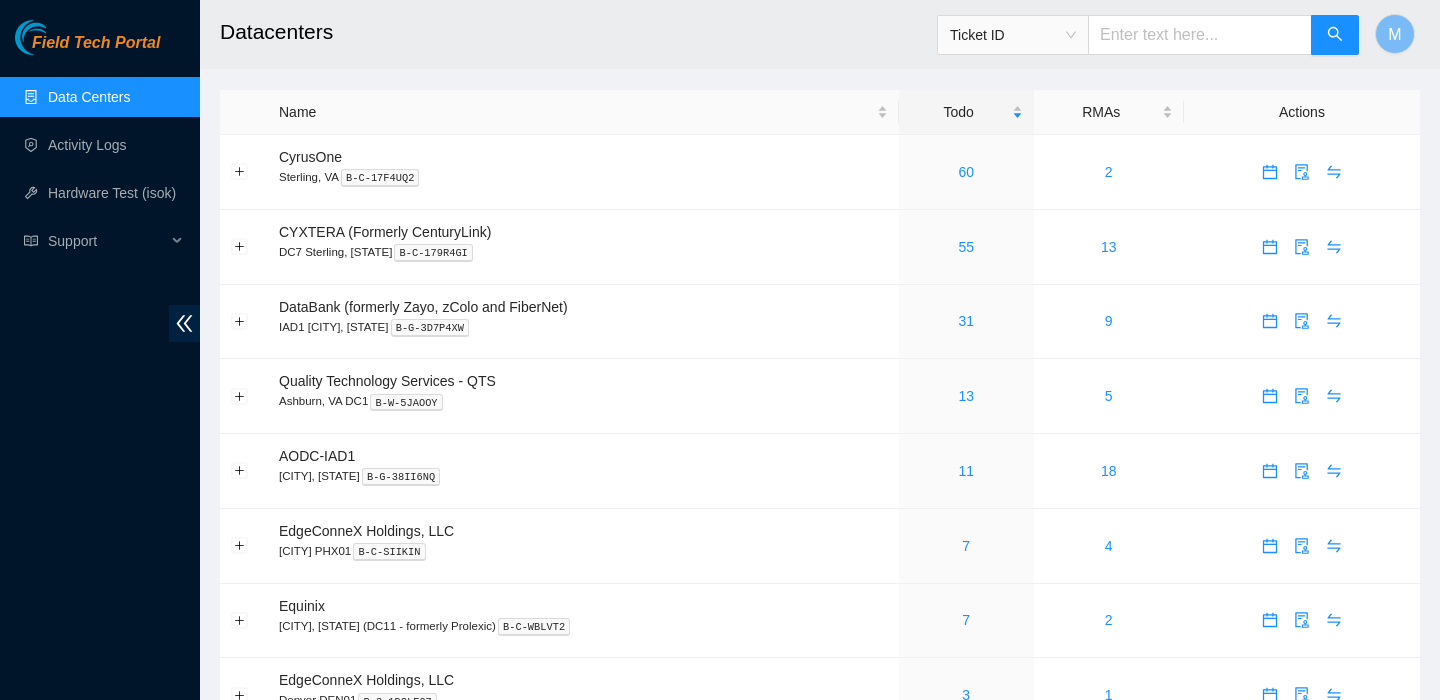 scroll, scrollTop: 0, scrollLeft: 0, axis: both 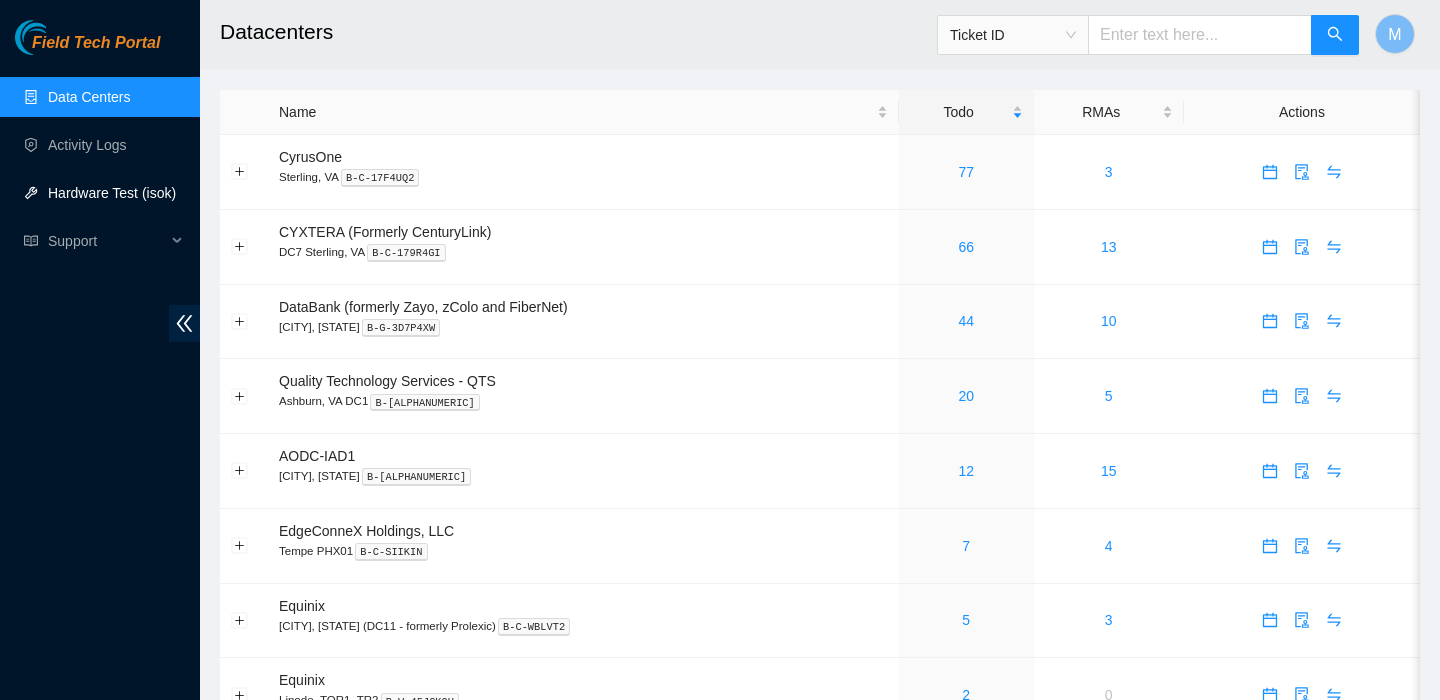 click on "Hardware Test (isok)" at bounding box center [112, 193] 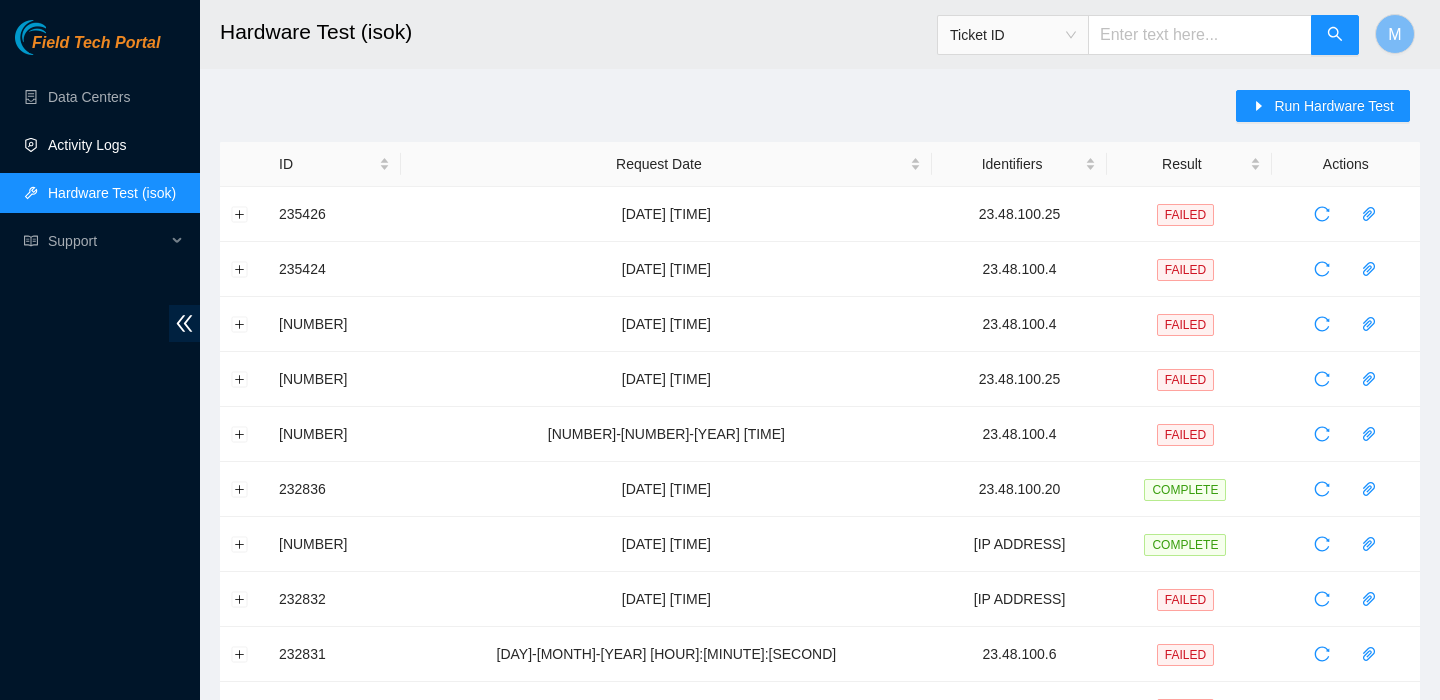 click on "Activity Logs" at bounding box center (87, 145) 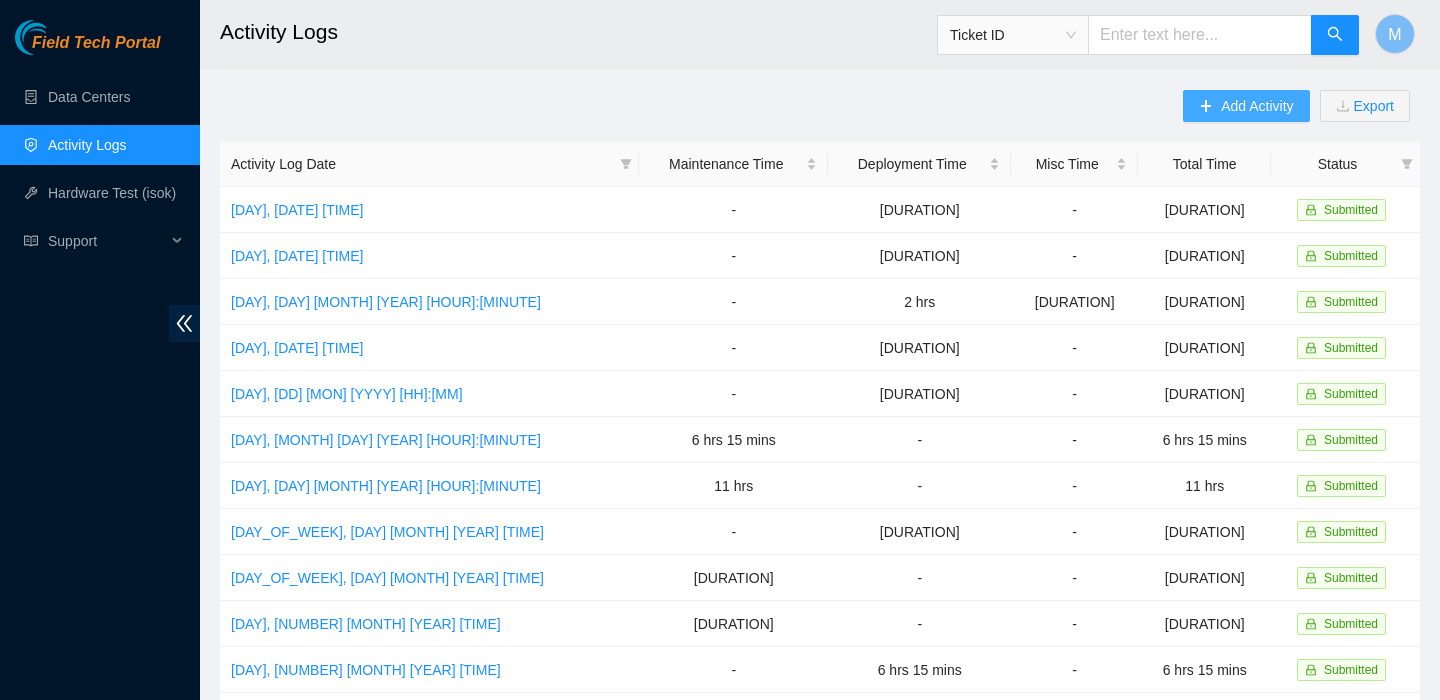 click on "Add Activity" at bounding box center (1257, 106) 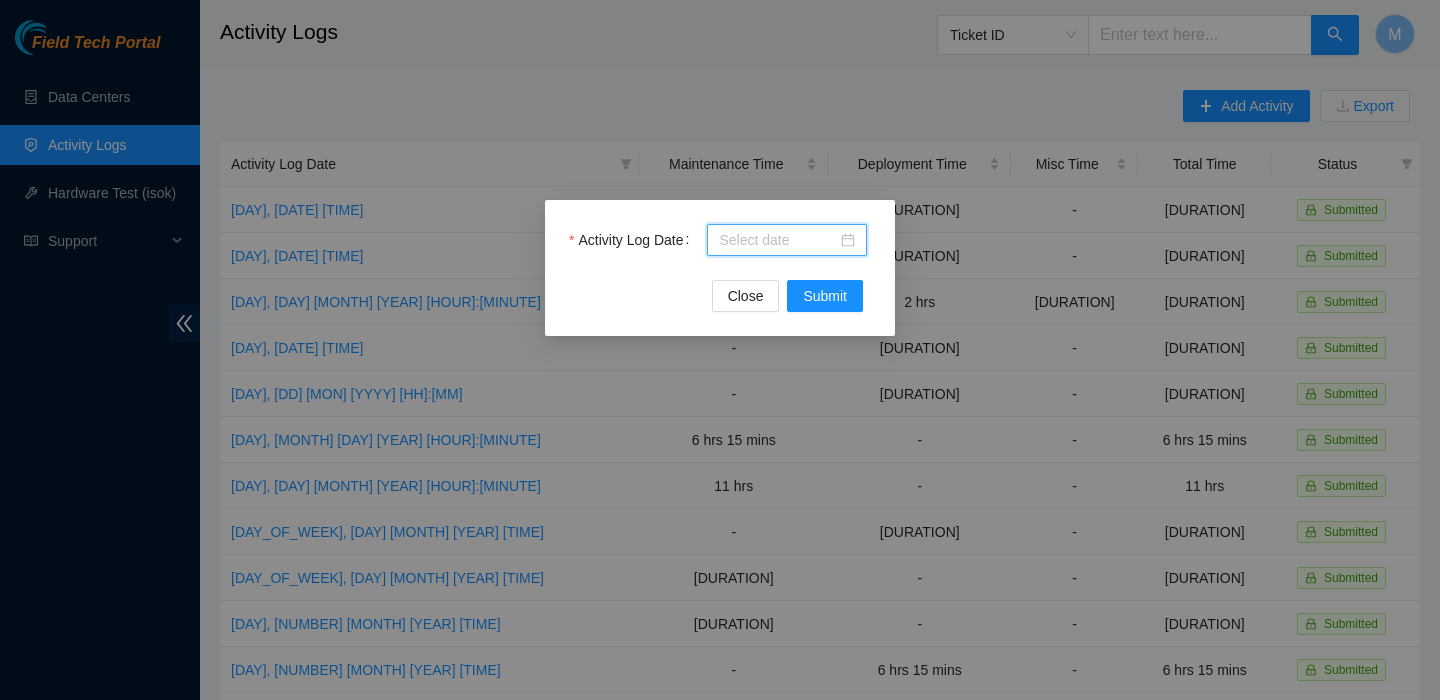 click on "Activity Log Date" at bounding box center [778, 240] 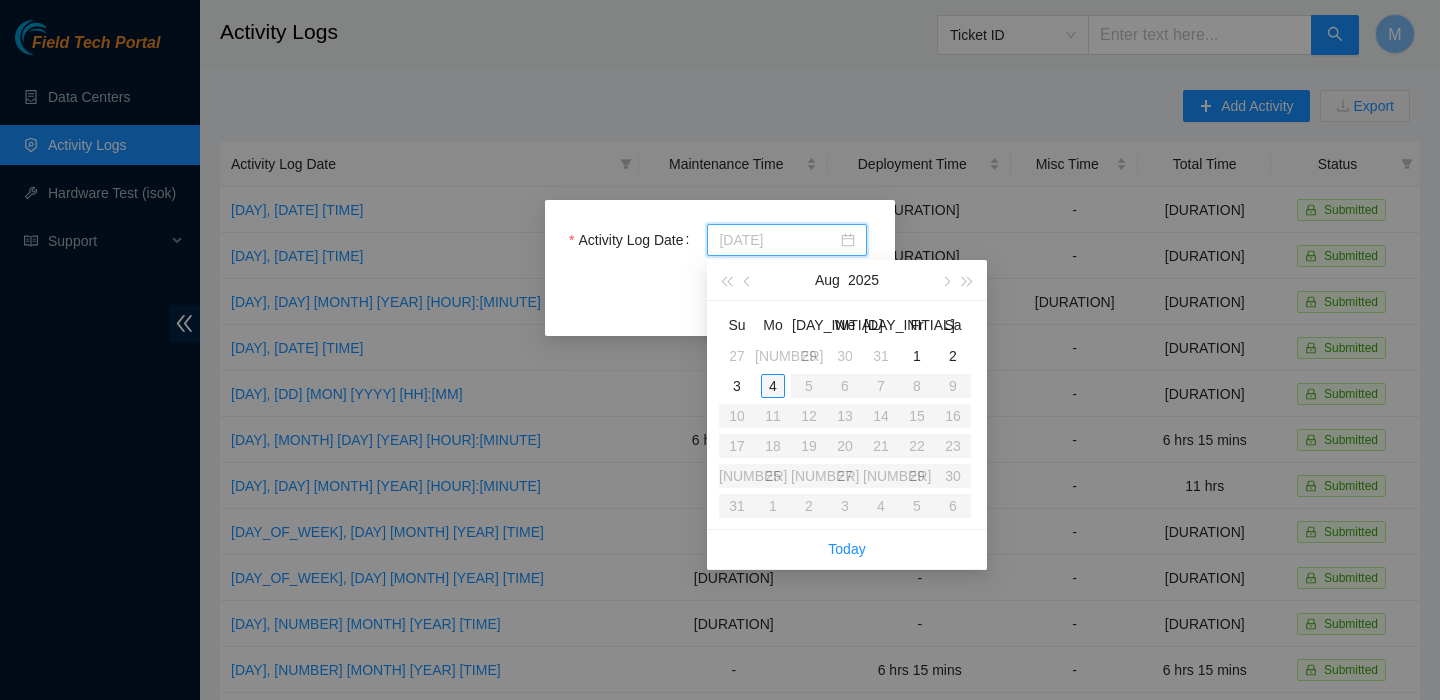 click on "4" at bounding box center [773, 386] 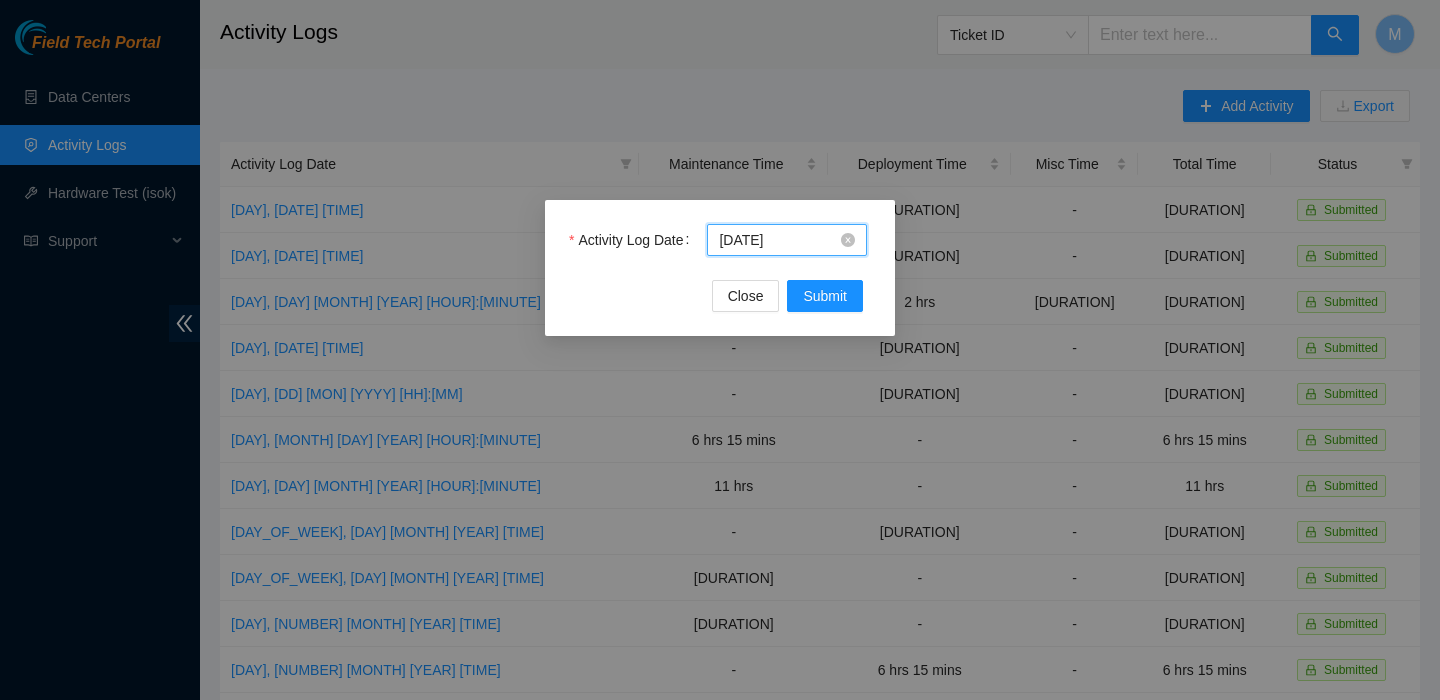 click on "[DATE]" at bounding box center (778, 240) 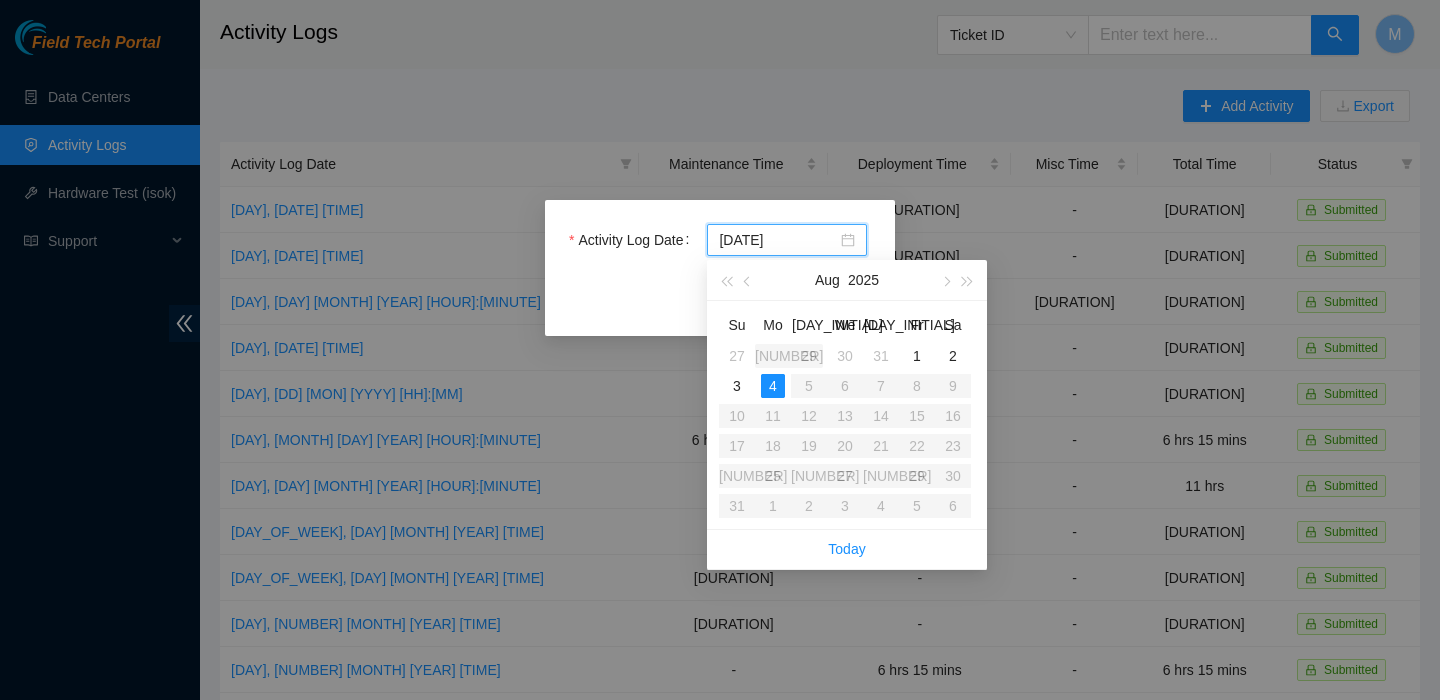 type on "[YEAR]-[MONTH]-[DAY]" 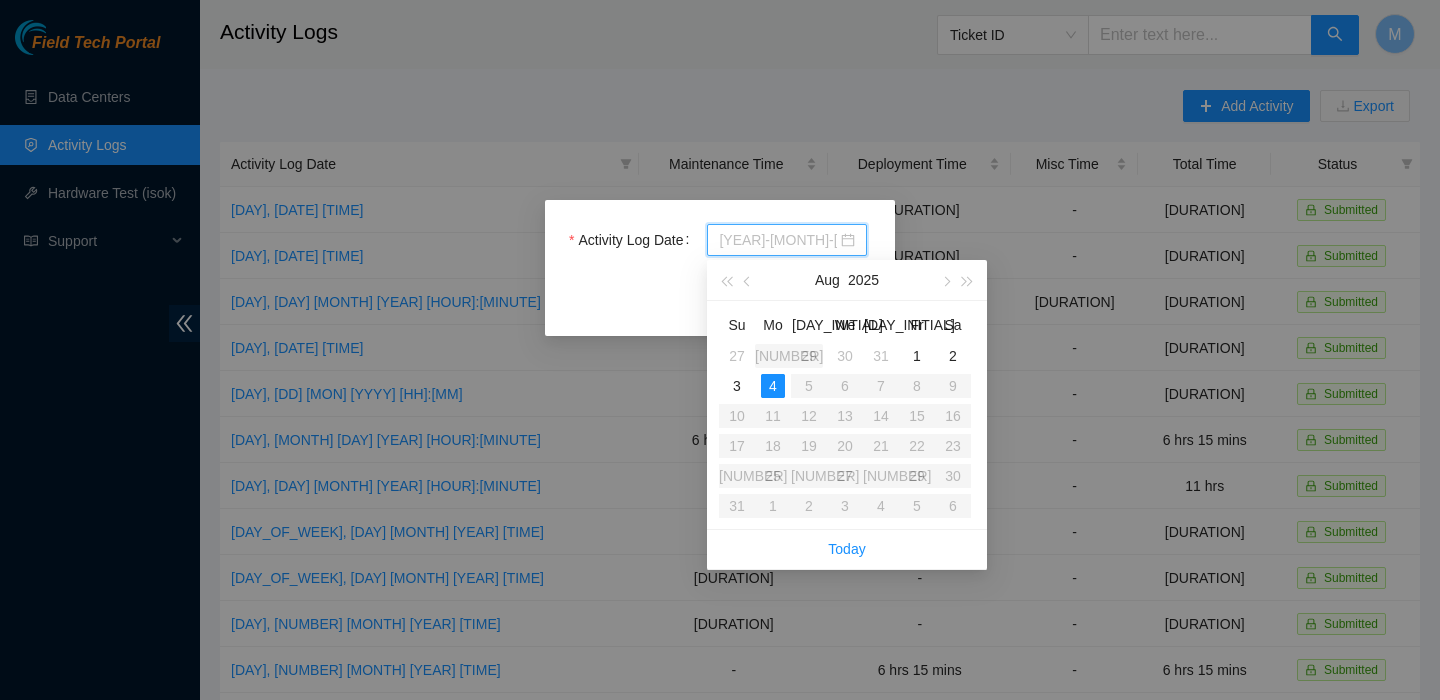 click on "[NUMBER]" at bounding box center (789, 356) 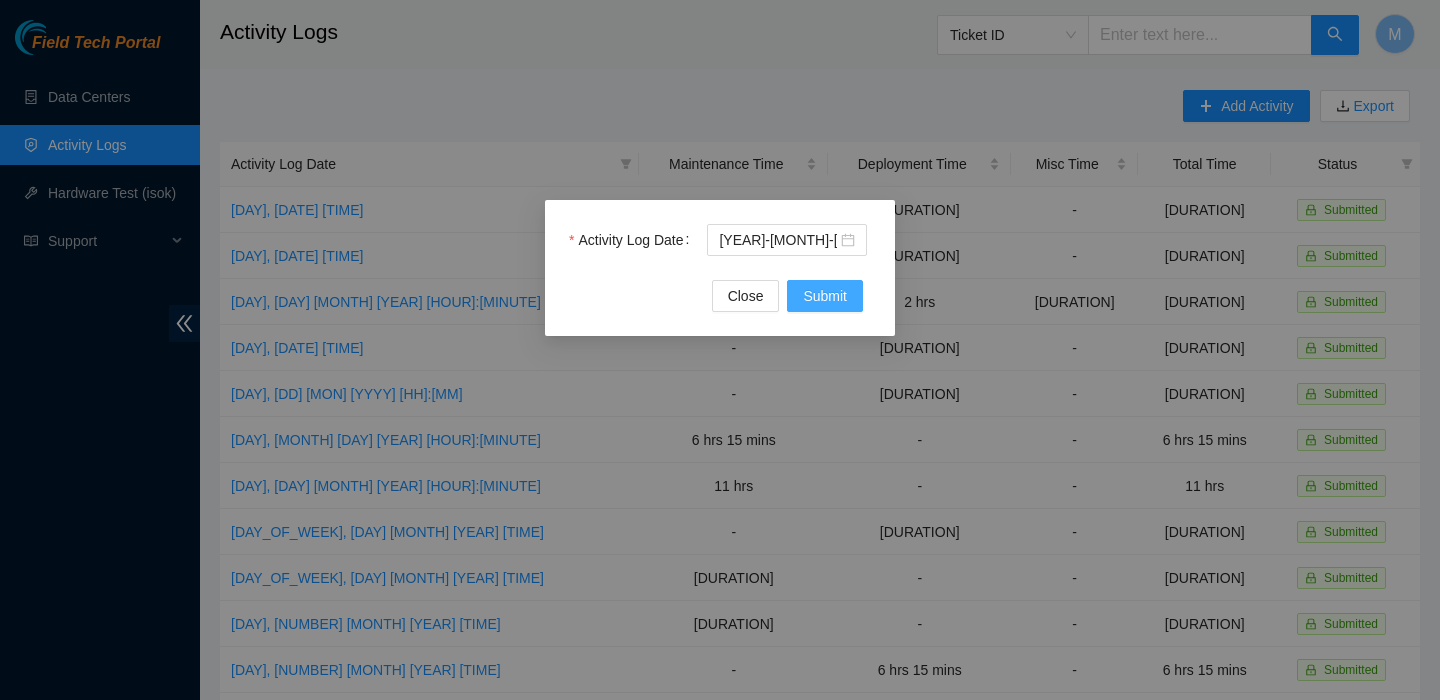 click on "Submit" at bounding box center (825, 296) 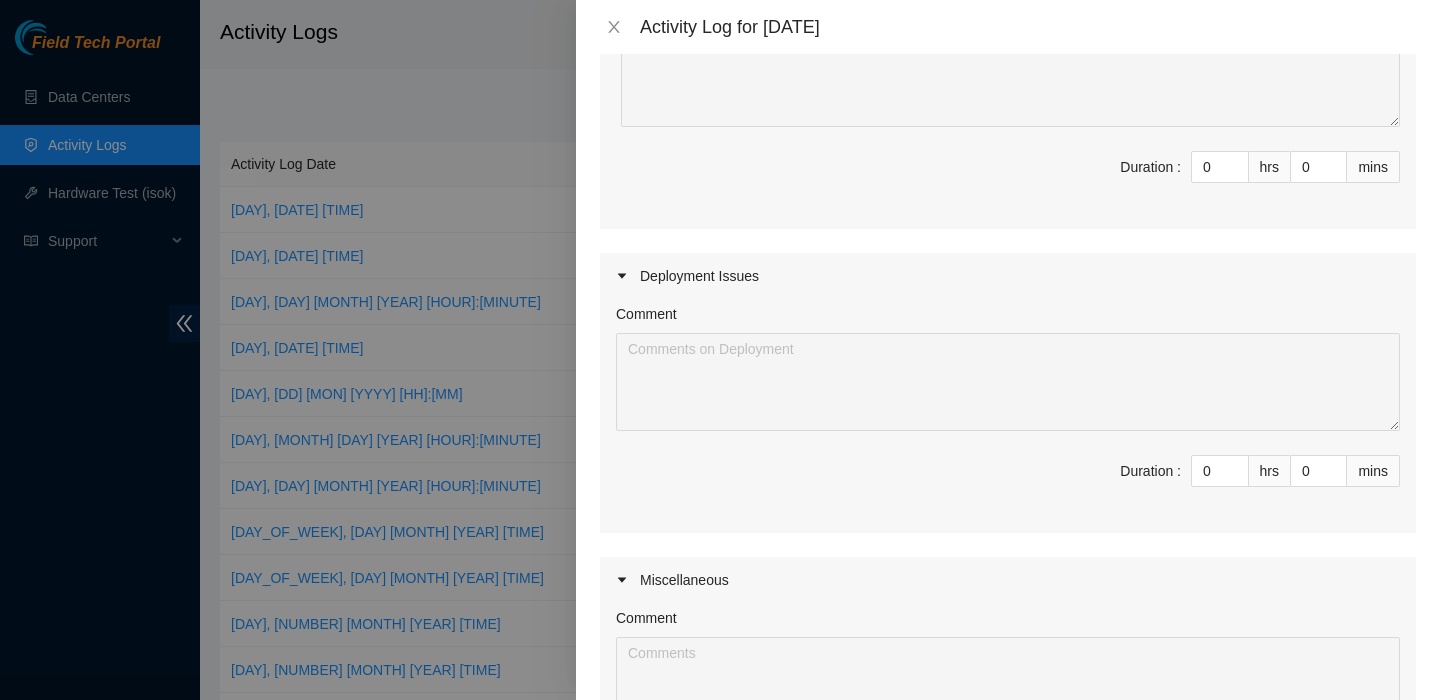 scroll, scrollTop: 288, scrollLeft: 0, axis: vertical 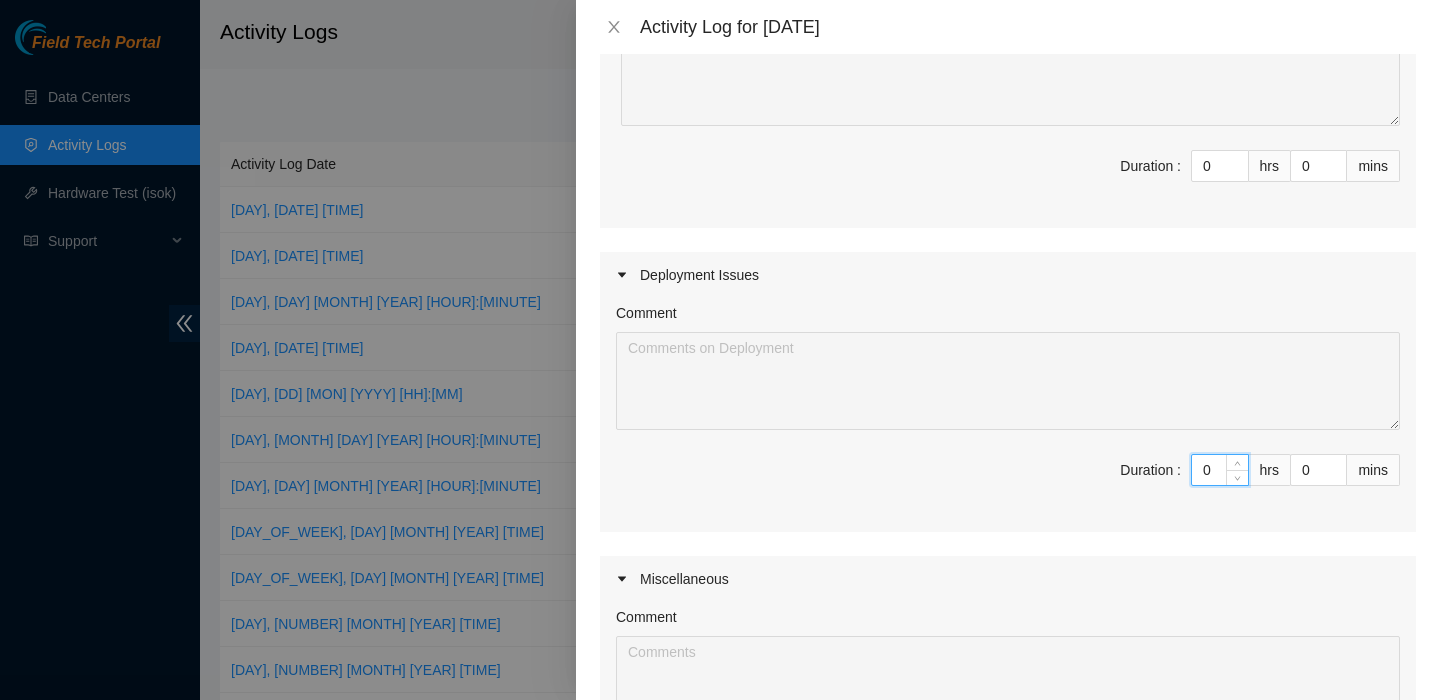 click on "0" at bounding box center (1220, 470) 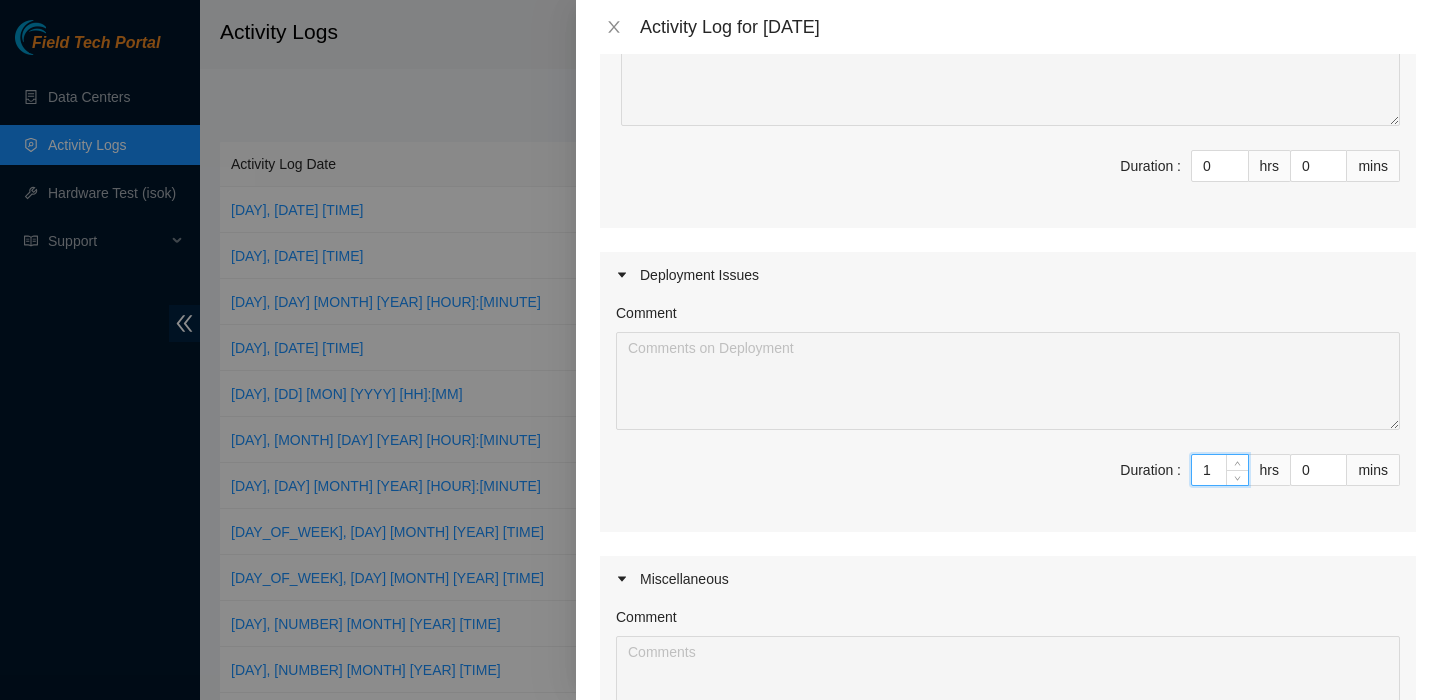 type on "12" 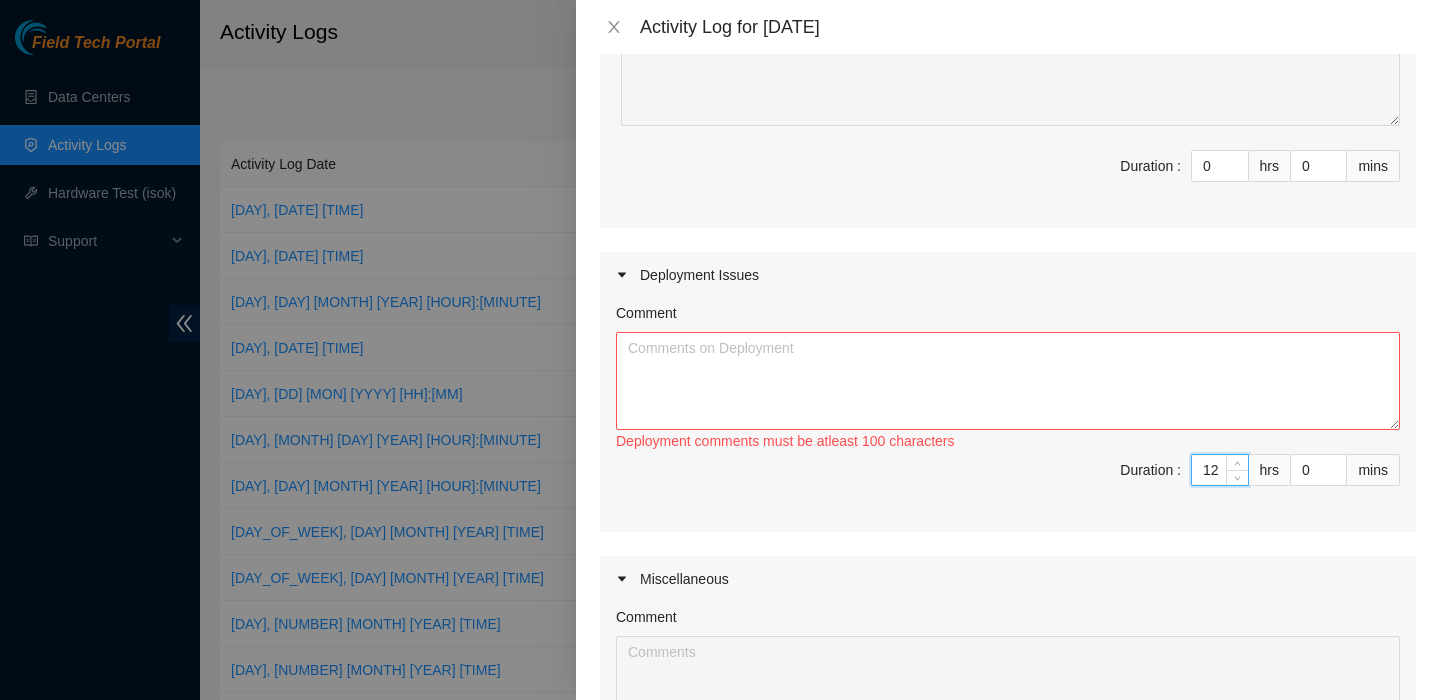 type on "12" 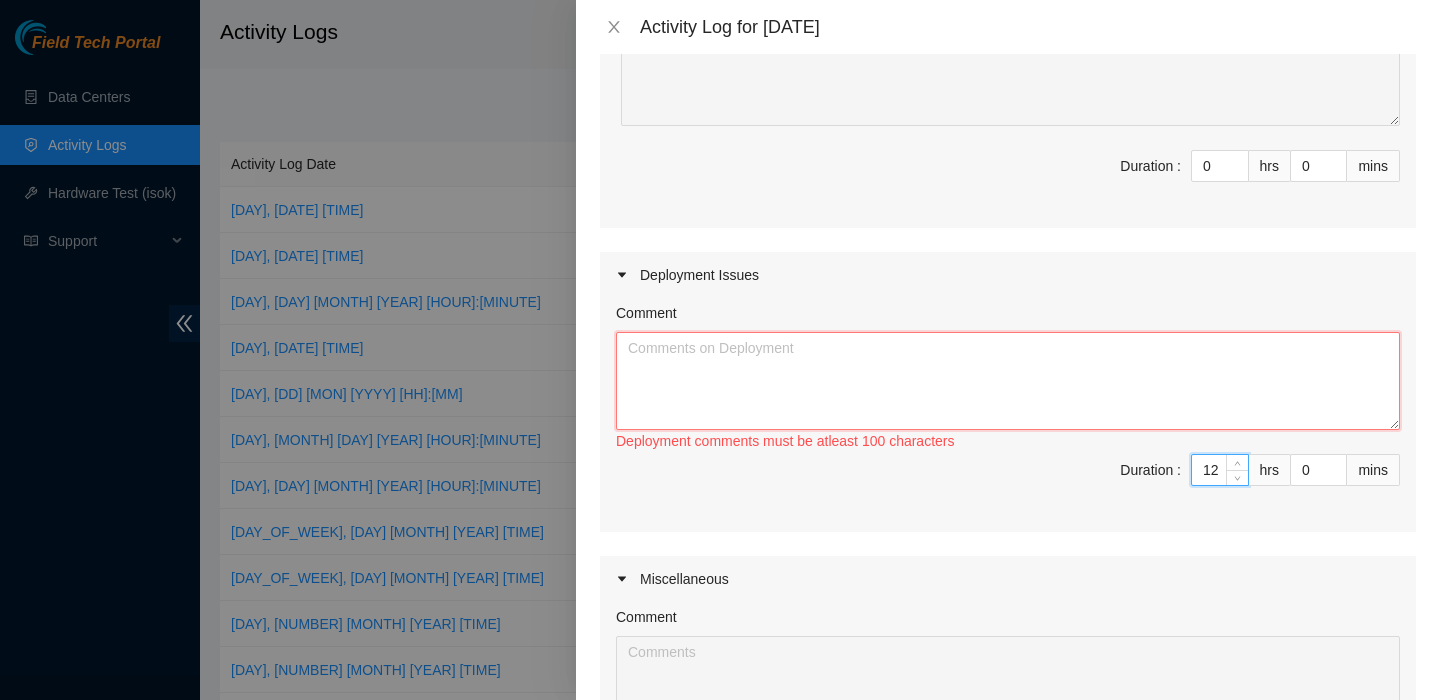 click on "Comment" at bounding box center [1008, 381] 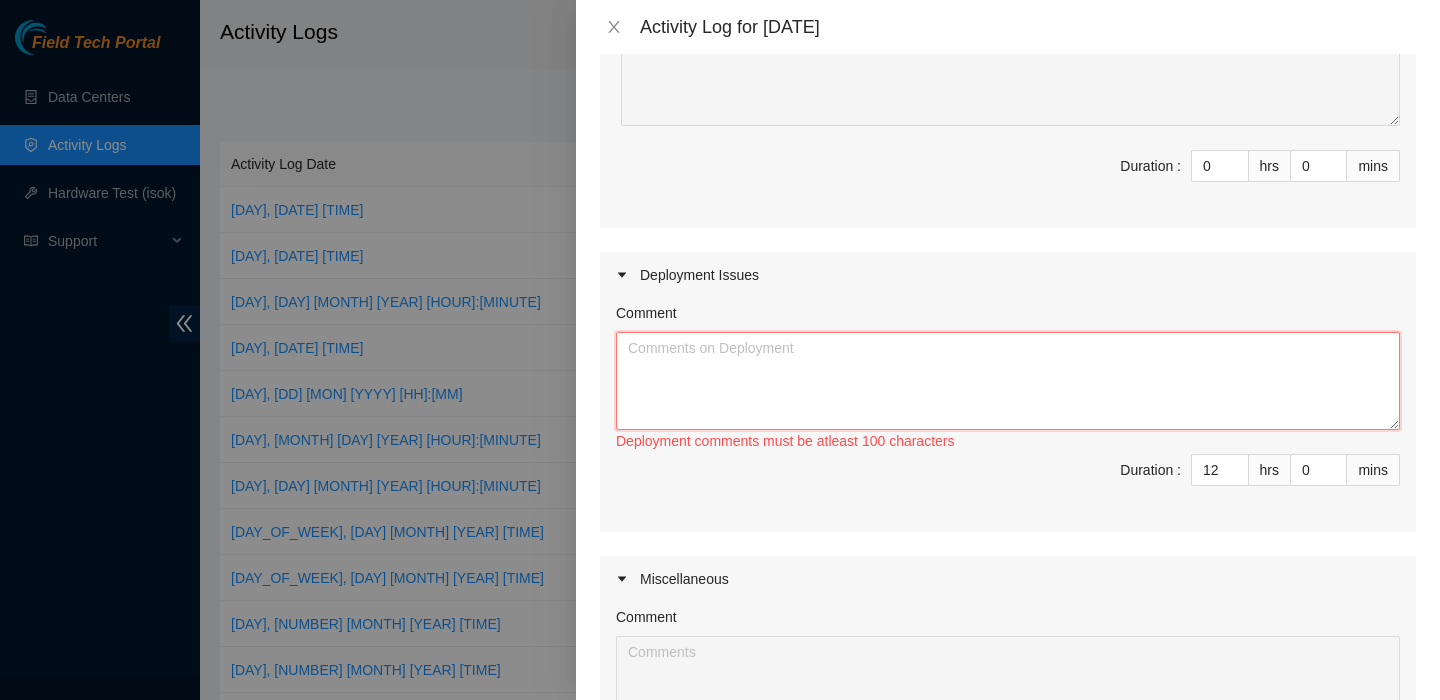 paste on "DP83347" 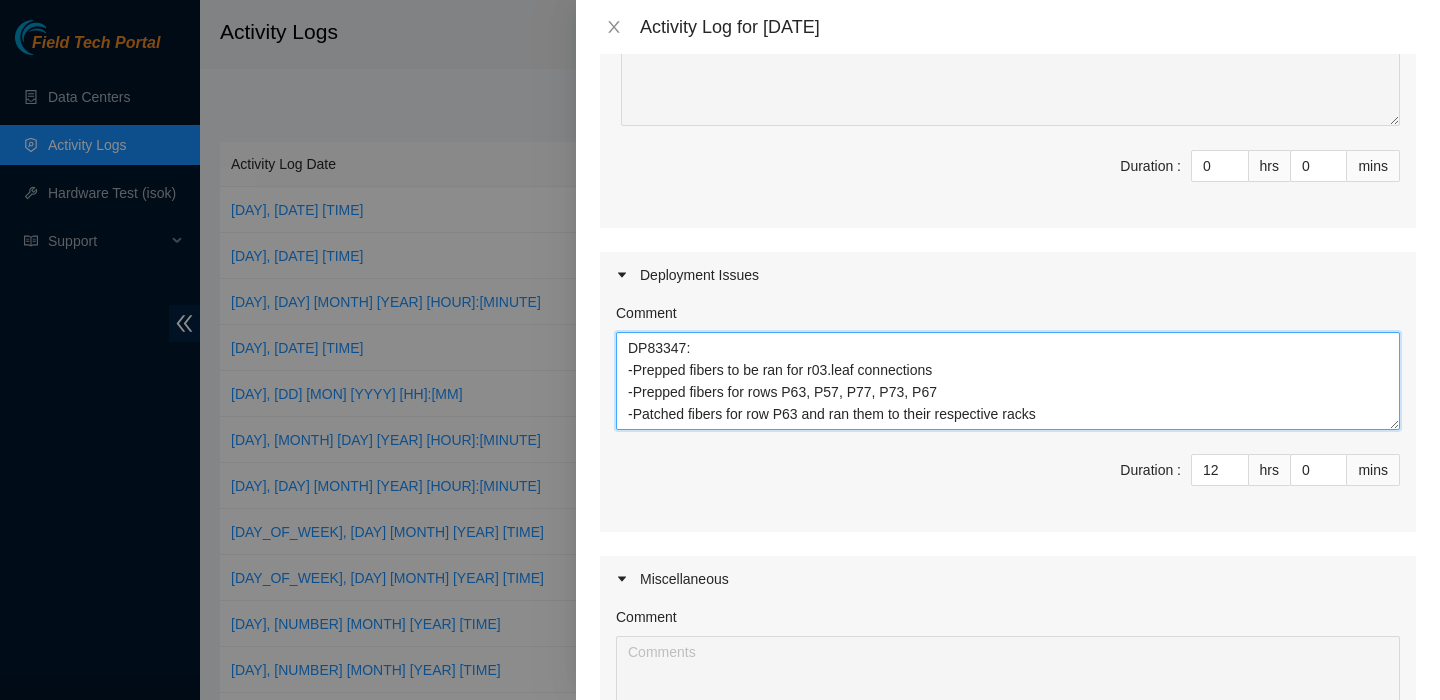 scroll, scrollTop: 0, scrollLeft: 0, axis: both 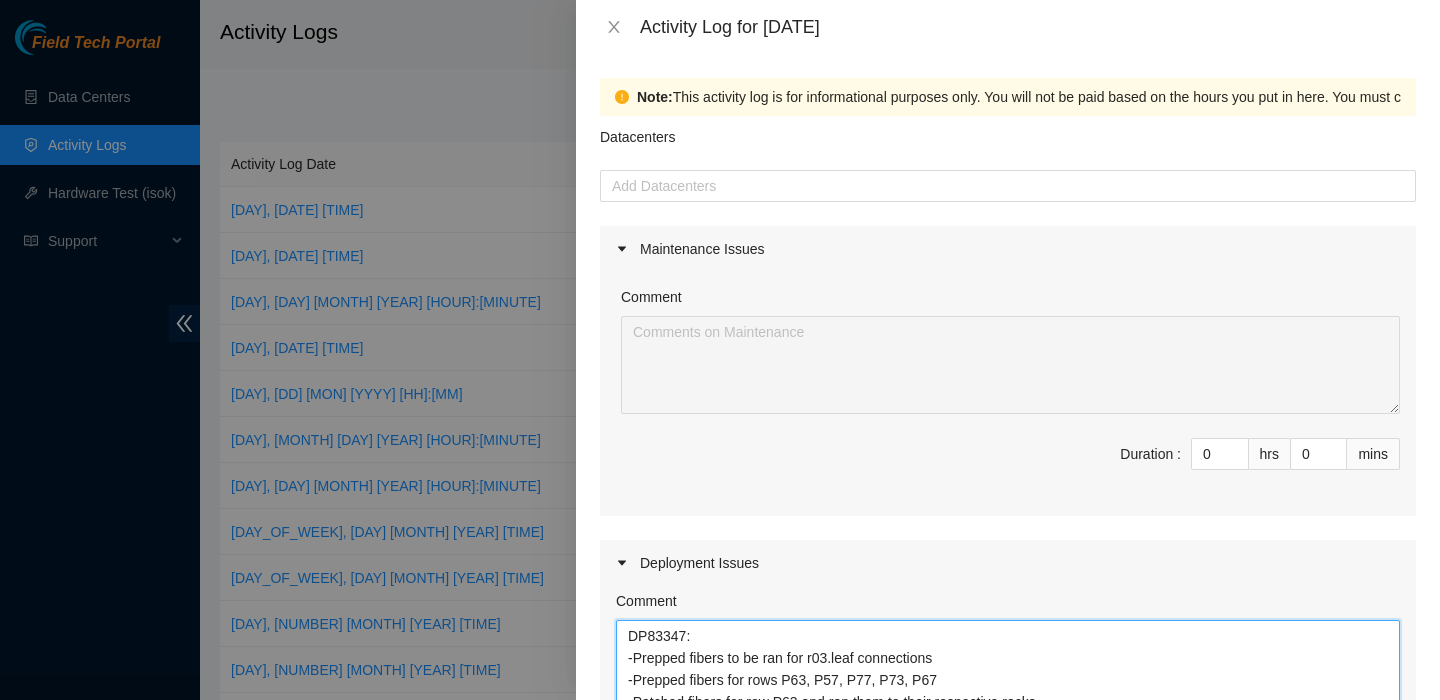 type on "DP83347:
-Prepped fibers to be ran for r03.leaf connections
-Prepped fibers for rows P63, P57, P77, P73, P67
-Patched fibers for row P63 and ran them to their respective racks" 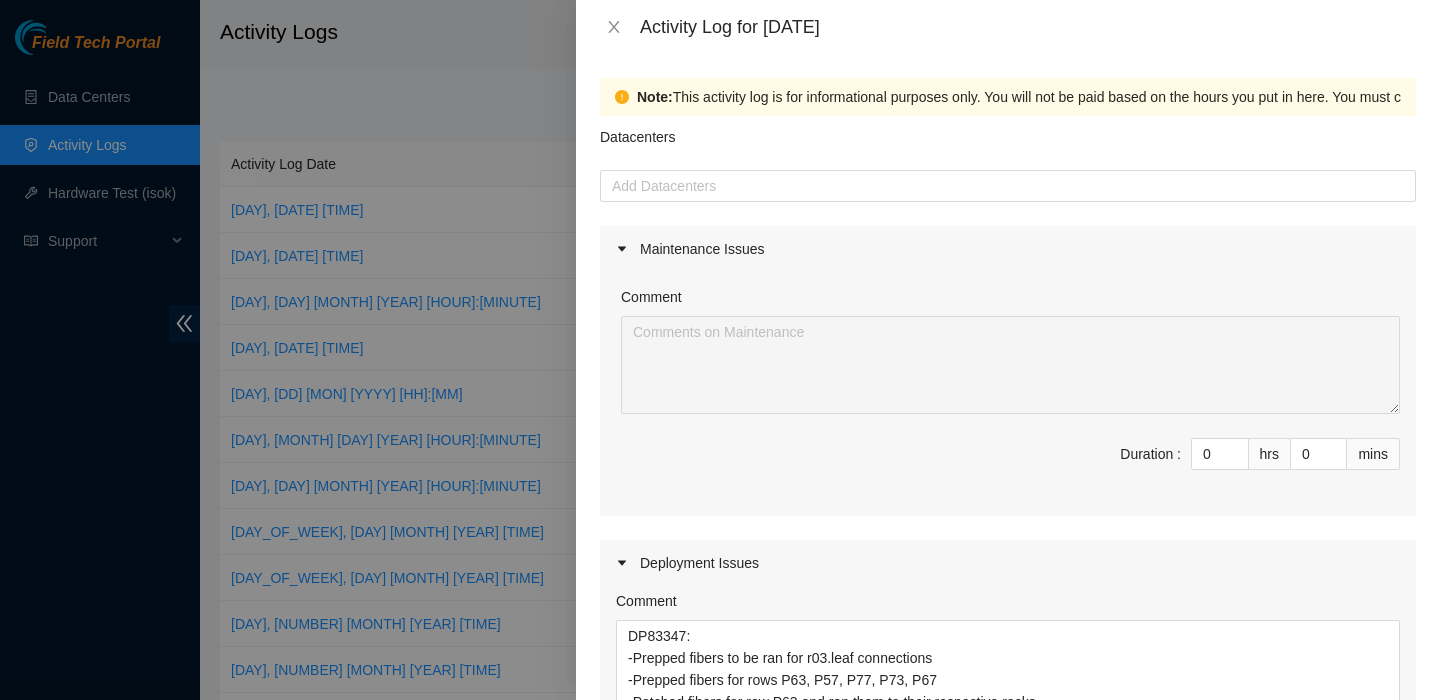 click on "Datacenters" at bounding box center [1008, 143] 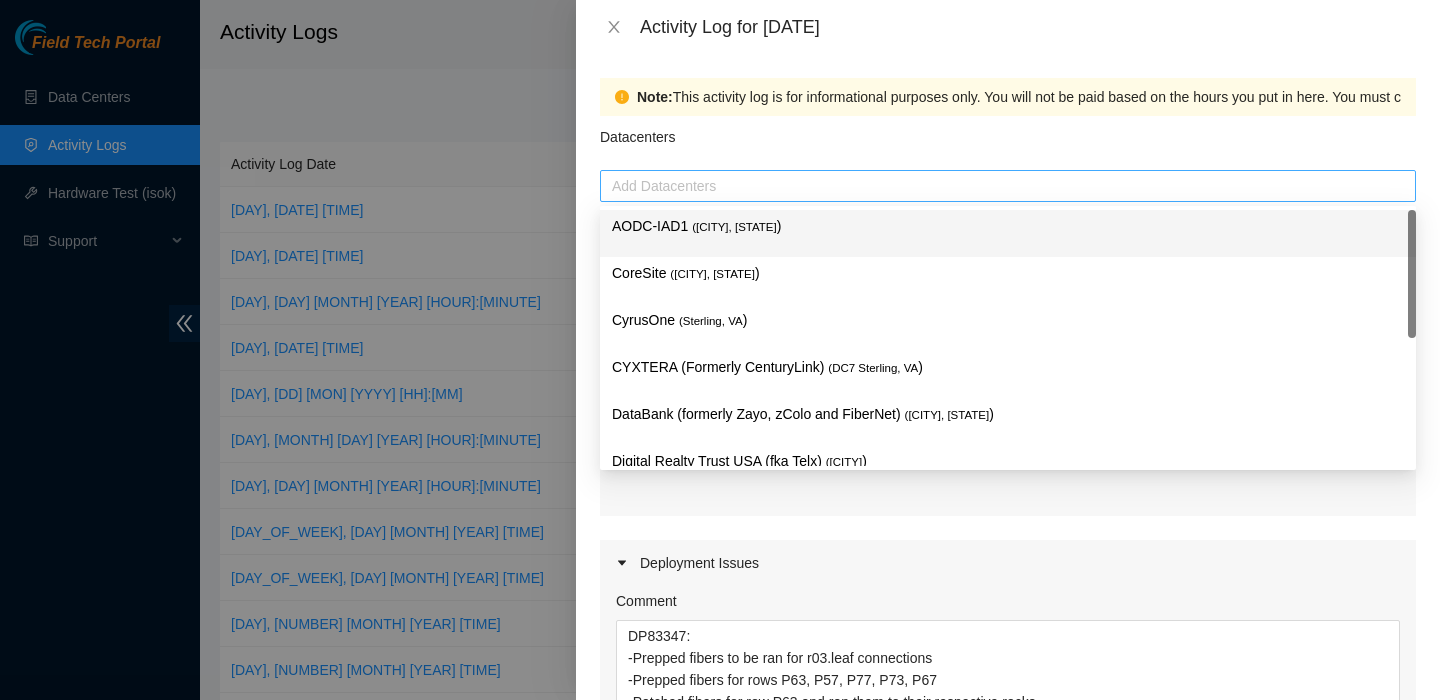 click at bounding box center (1008, 186) 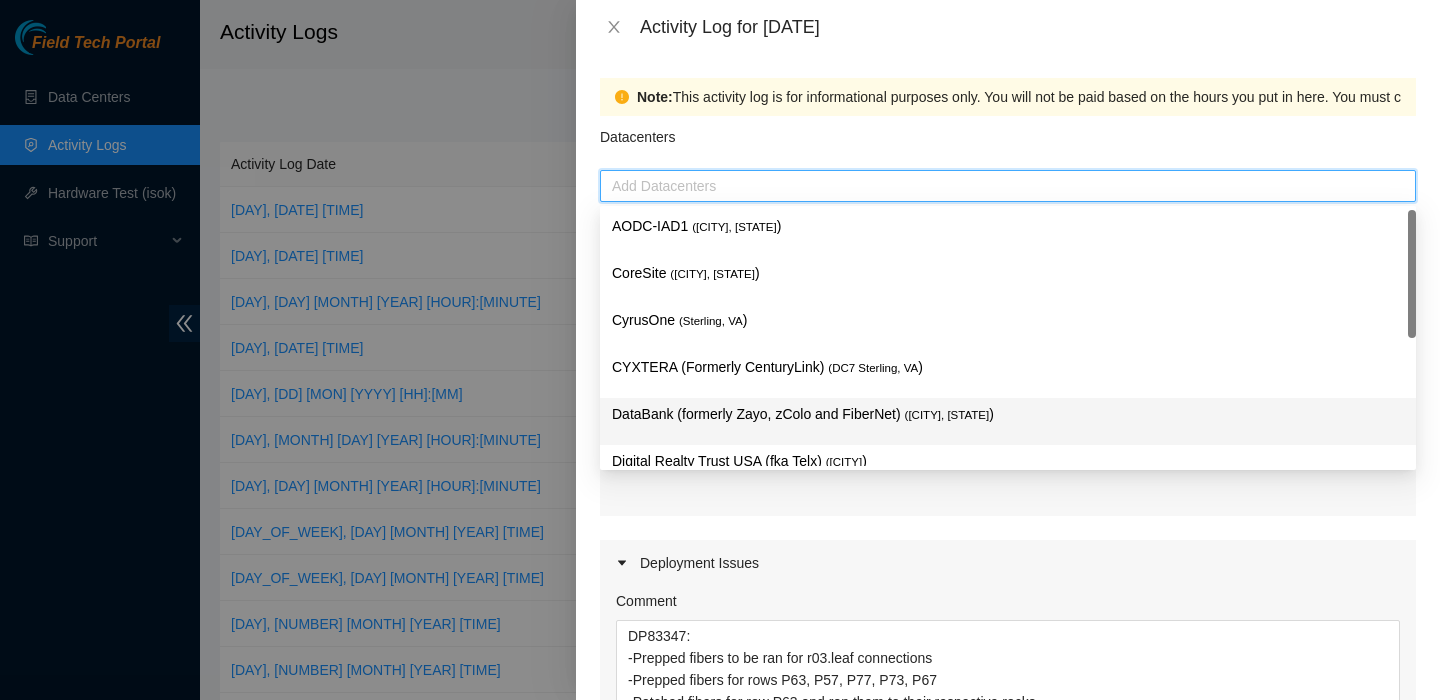 click on "DataBank (formerly Zayo, zColo and FiberNet)   ( IAD1 [CITY], [STATE] )" at bounding box center [1008, 414] 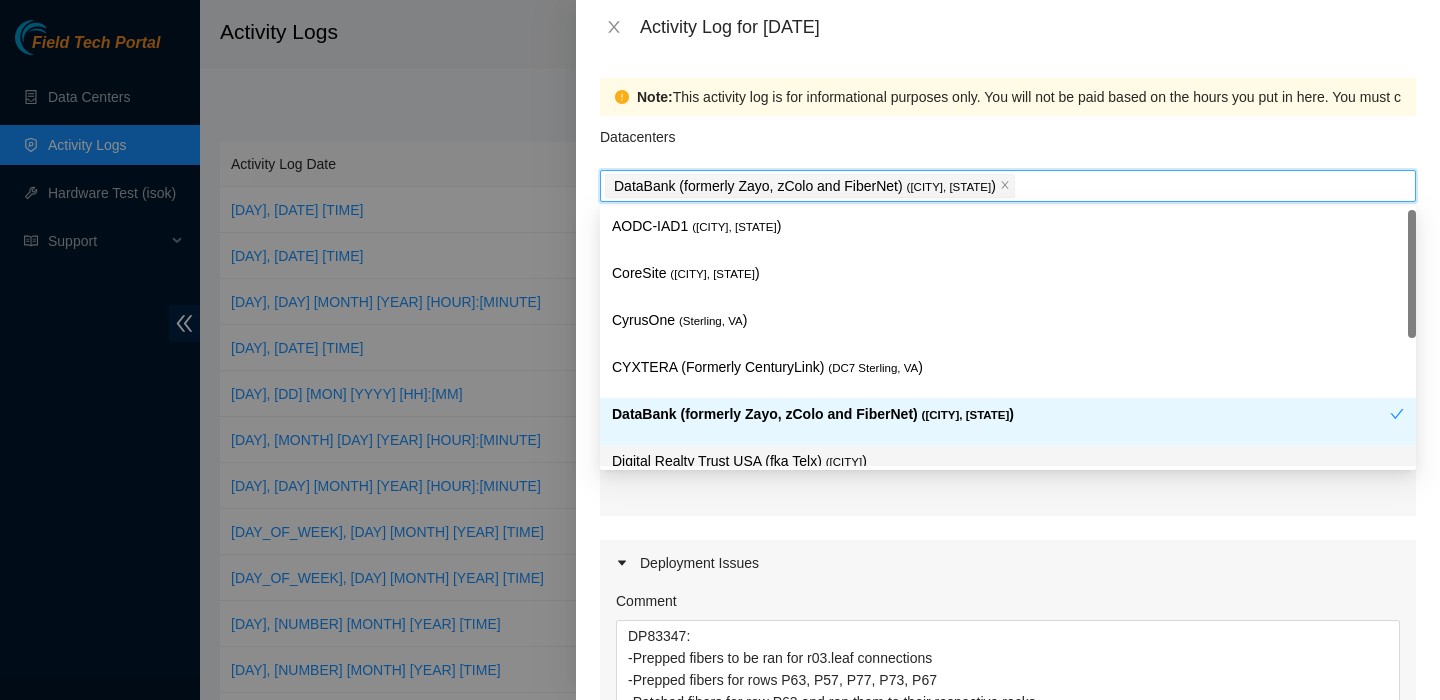 click on "Comment Duration : 0 hrs 0 mins" at bounding box center [1008, 394] 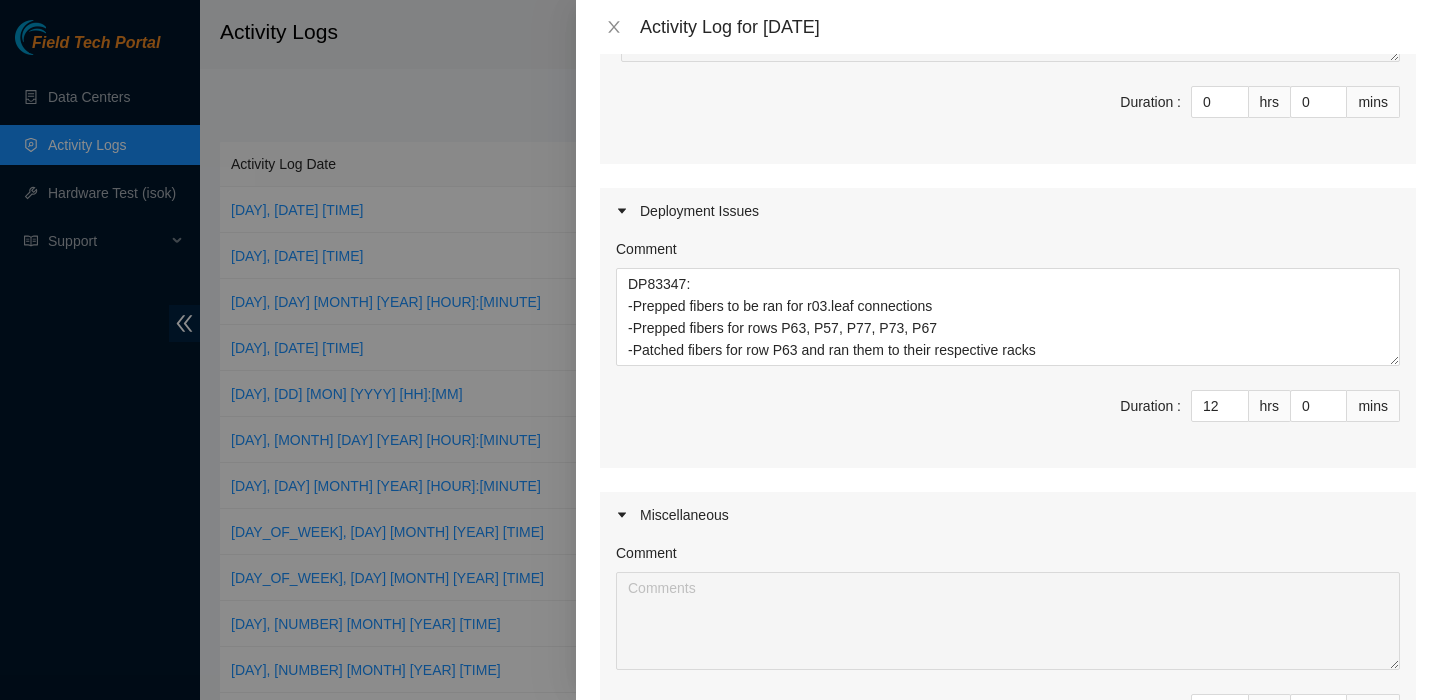 scroll, scrollTop: 643, scrollLeft: 0, axis: vertical 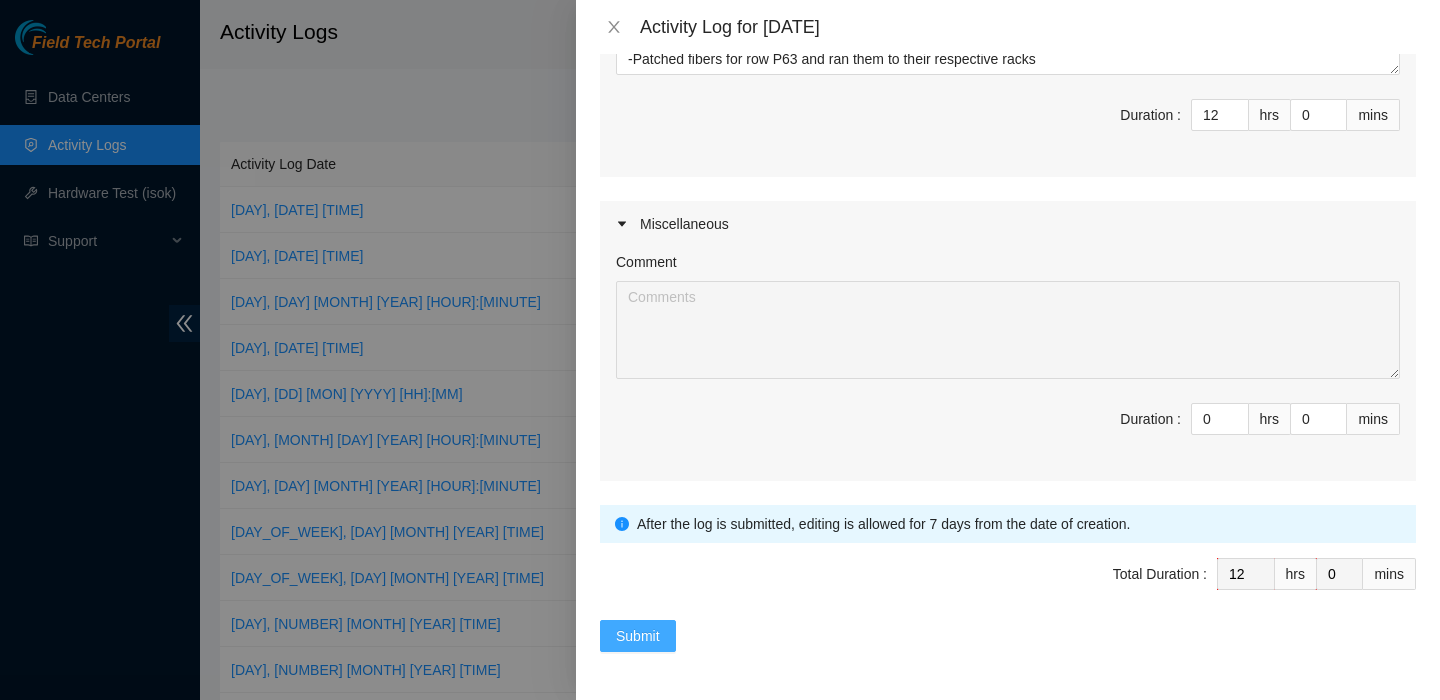 click on "Submit" at bounding box center (638, 636) 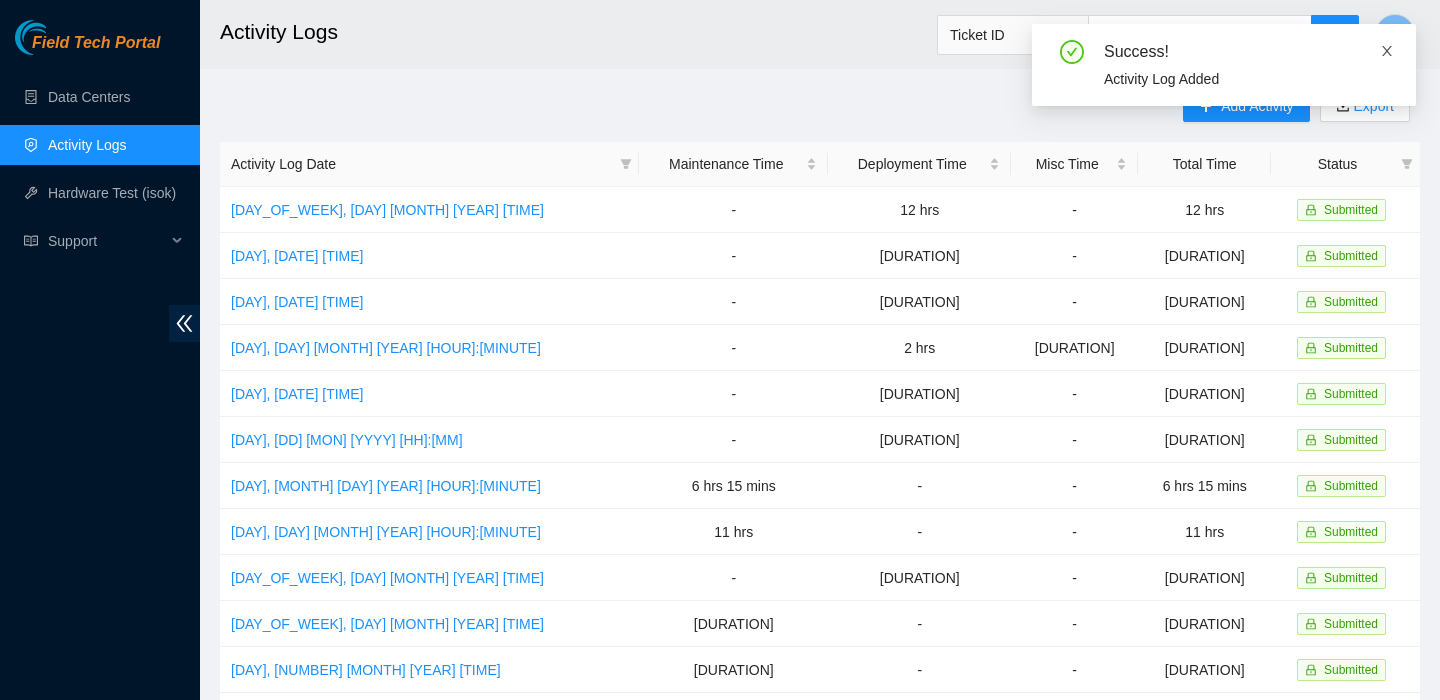 click 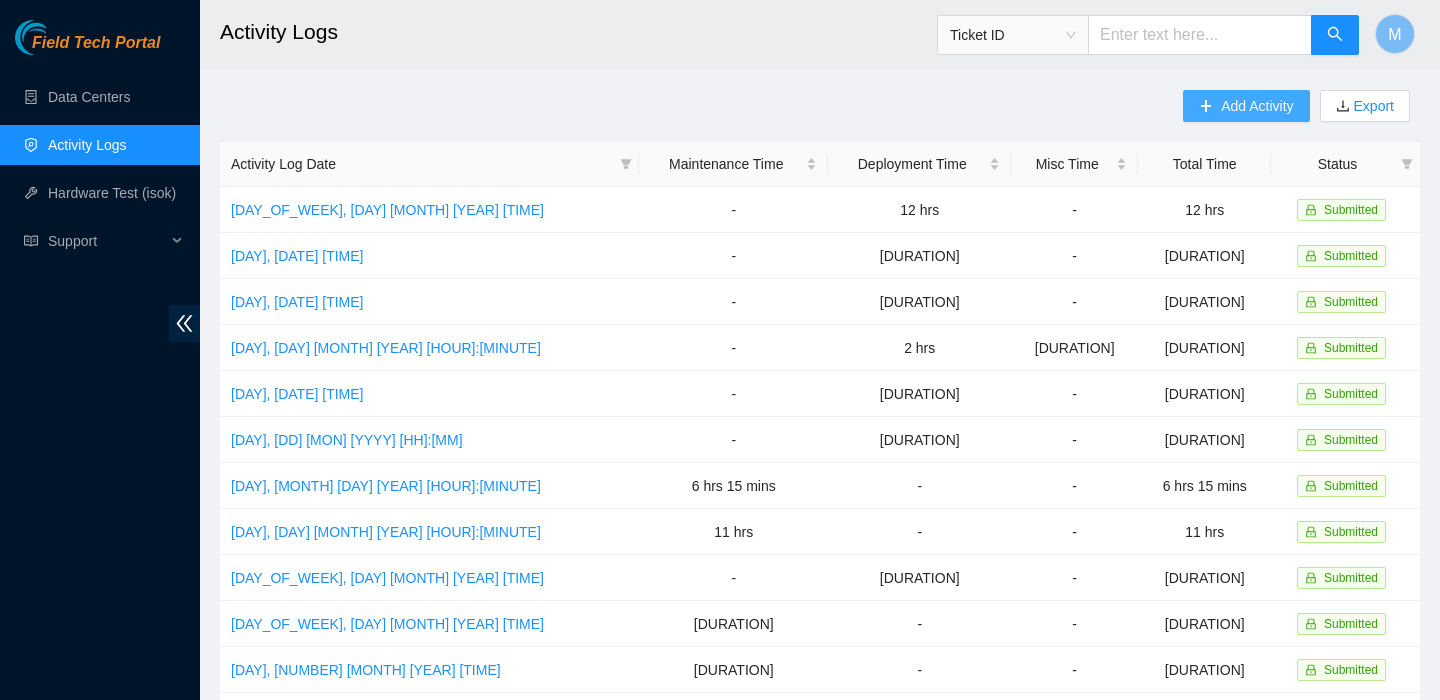 click on "Add Activity" at bounding box center (1257, 106) 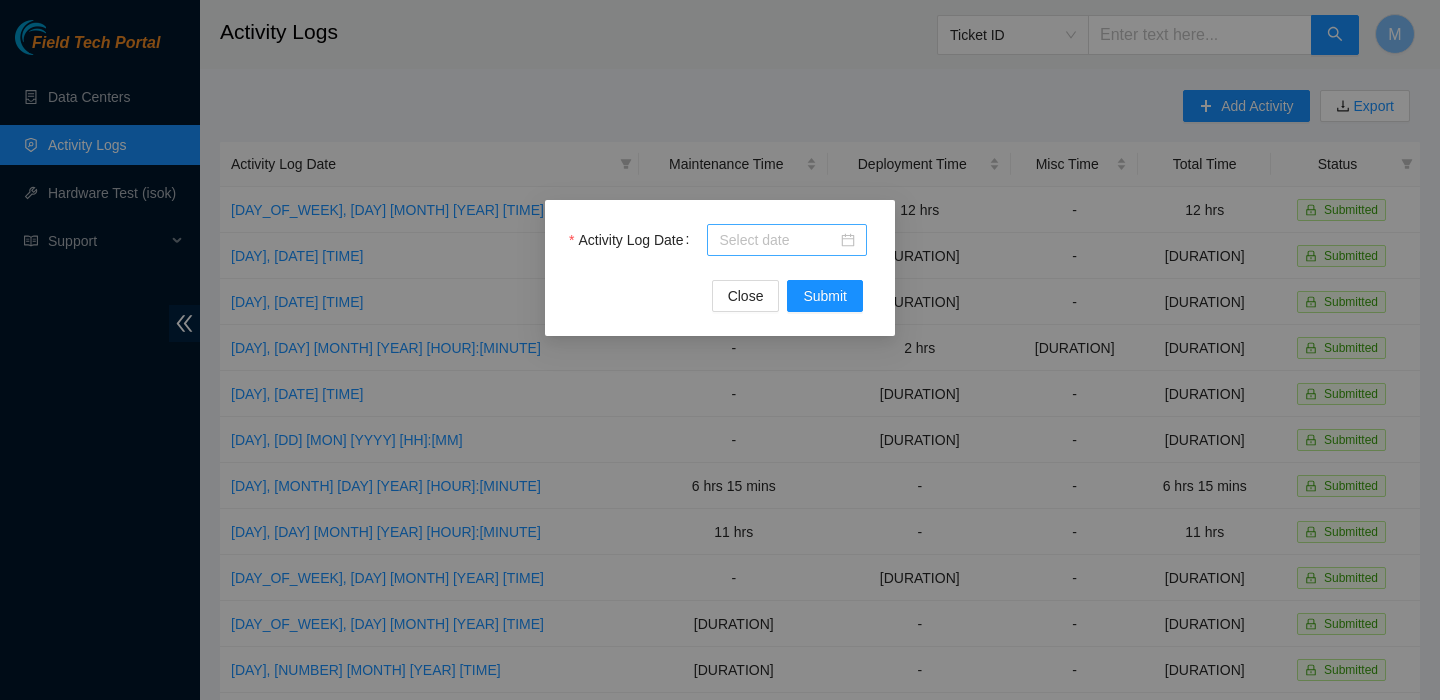 click at bounding box center (787, 240) 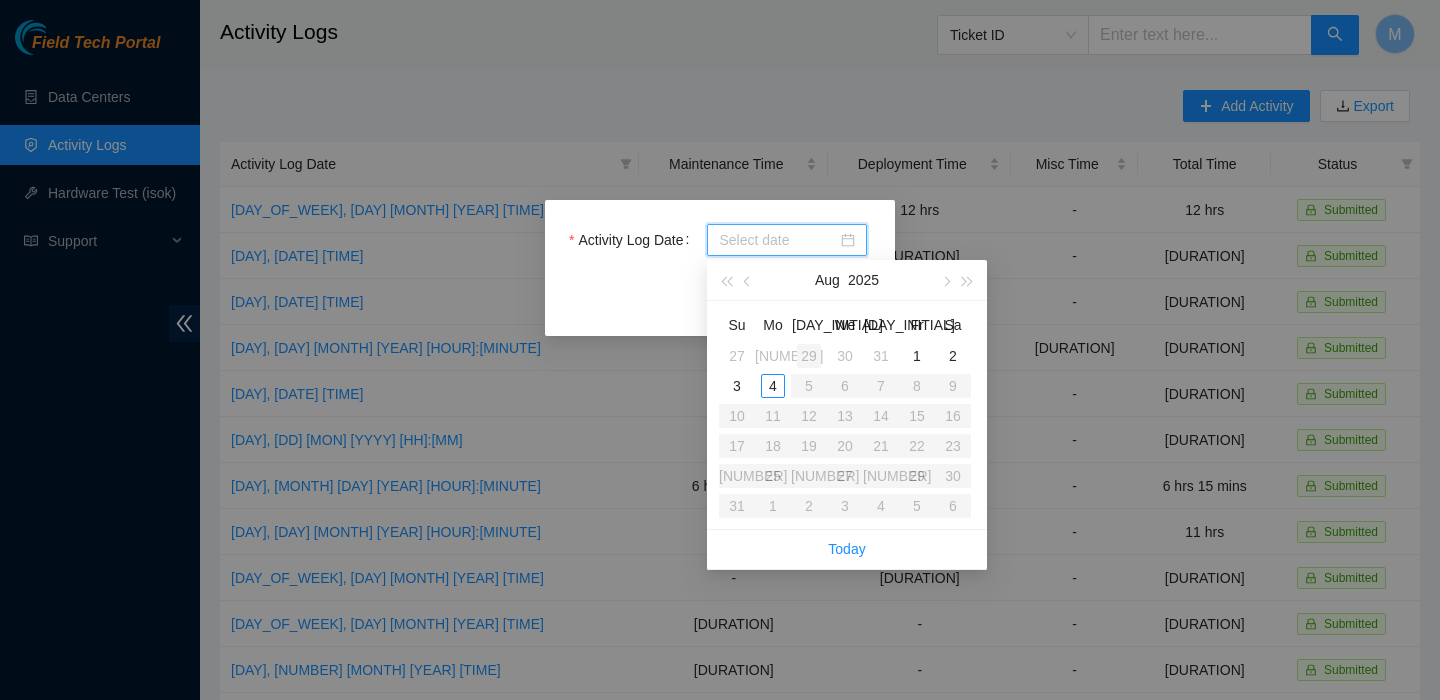 type on "2025-07-29" 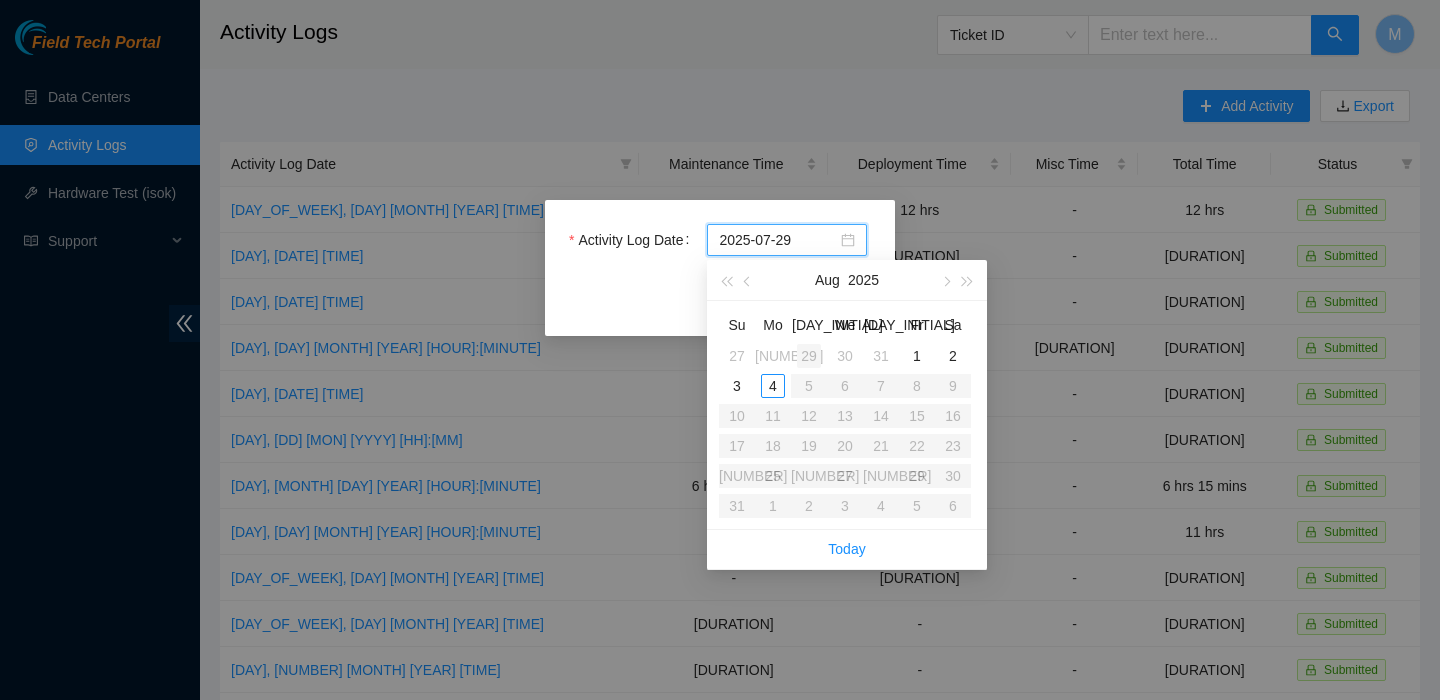 click on "29" at bounding box center (809, 356) 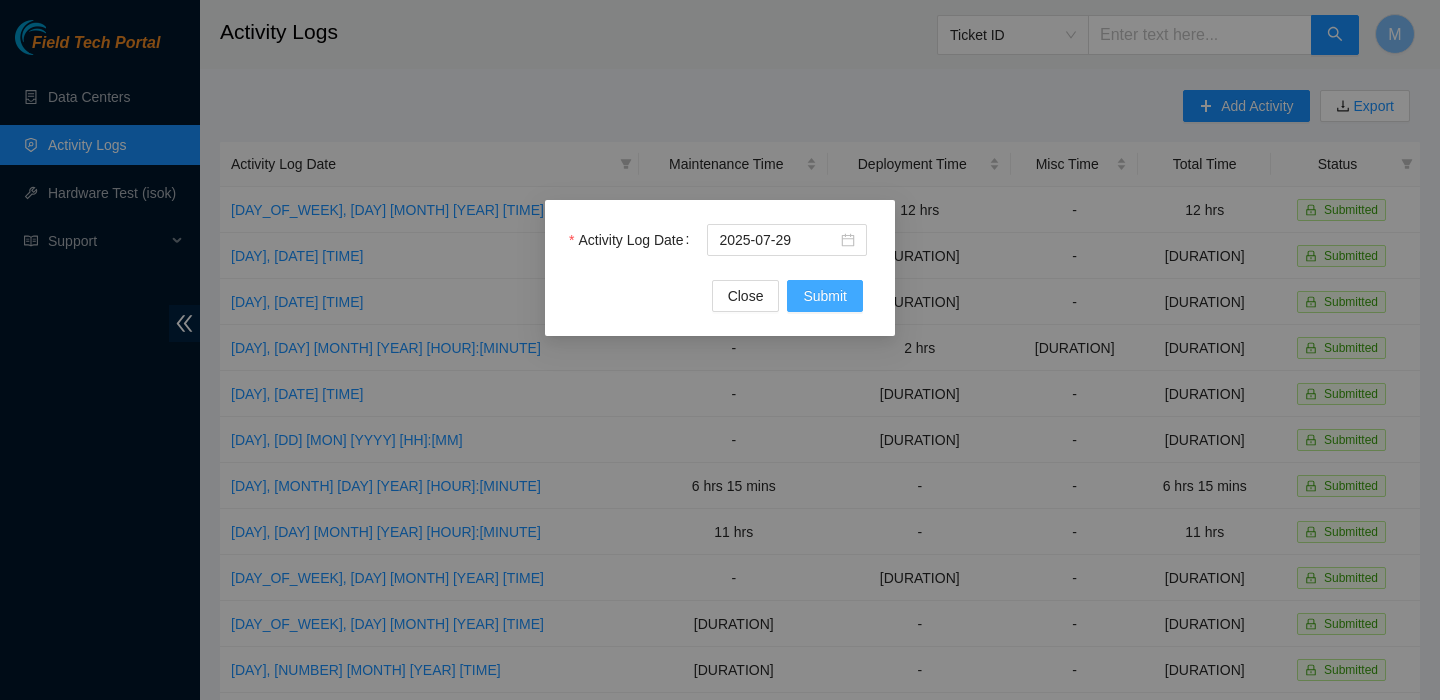 click on "Submit" at bounding box center [825, 296] 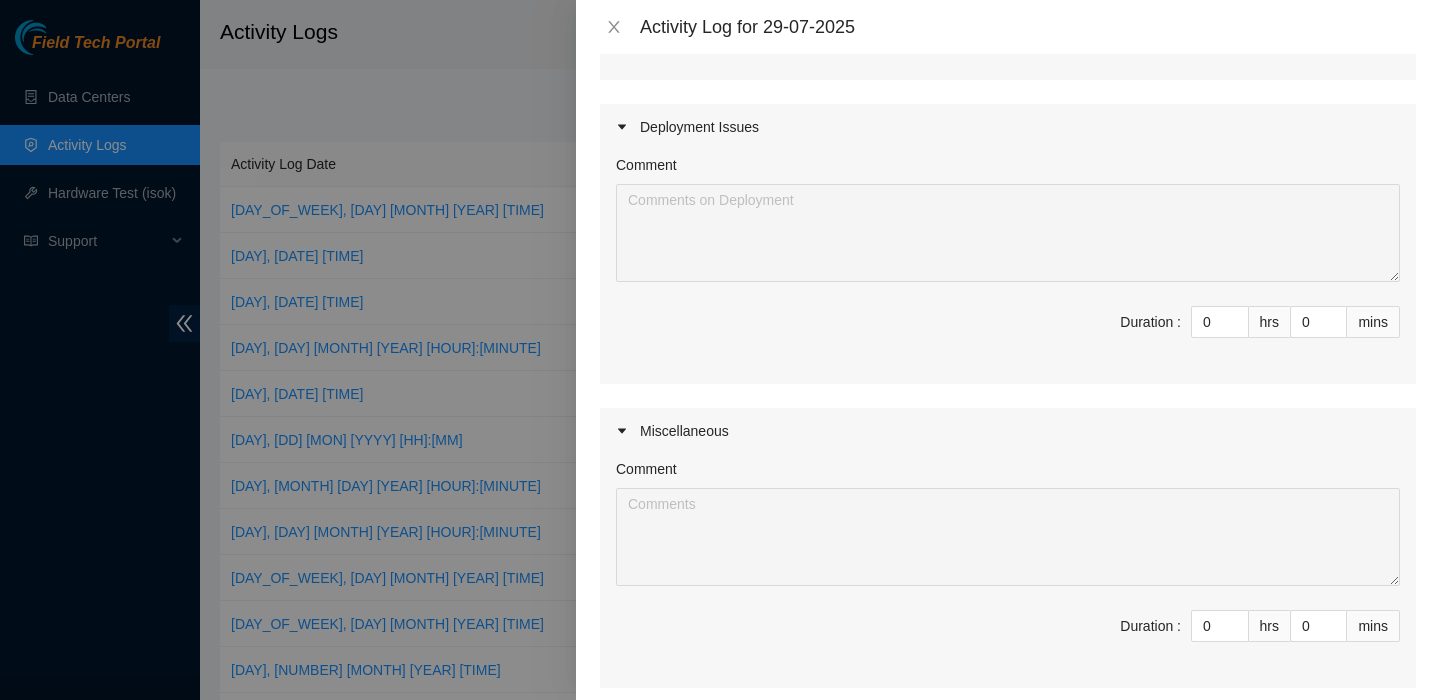 scroll, scrollTop: 435, scrollLeft: 0, axis: vertical 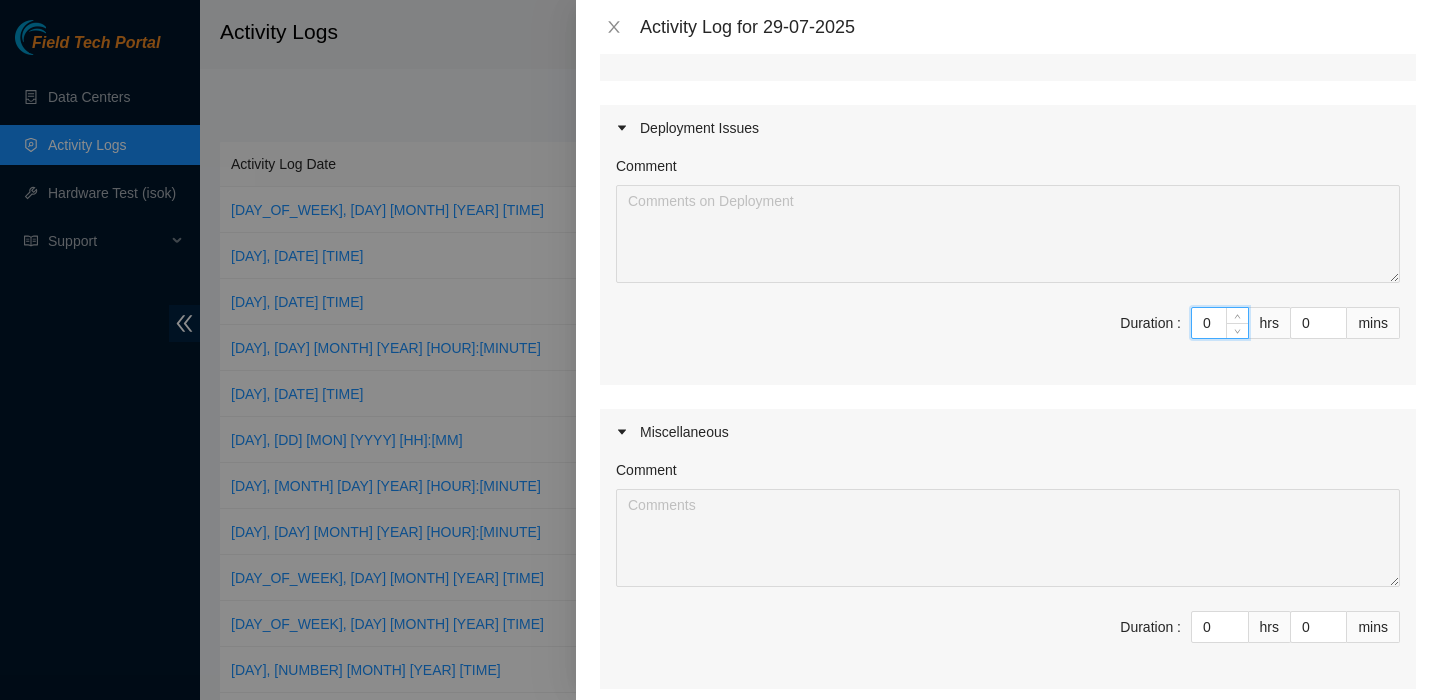 click on "0" at bounding box center [1220, 323] 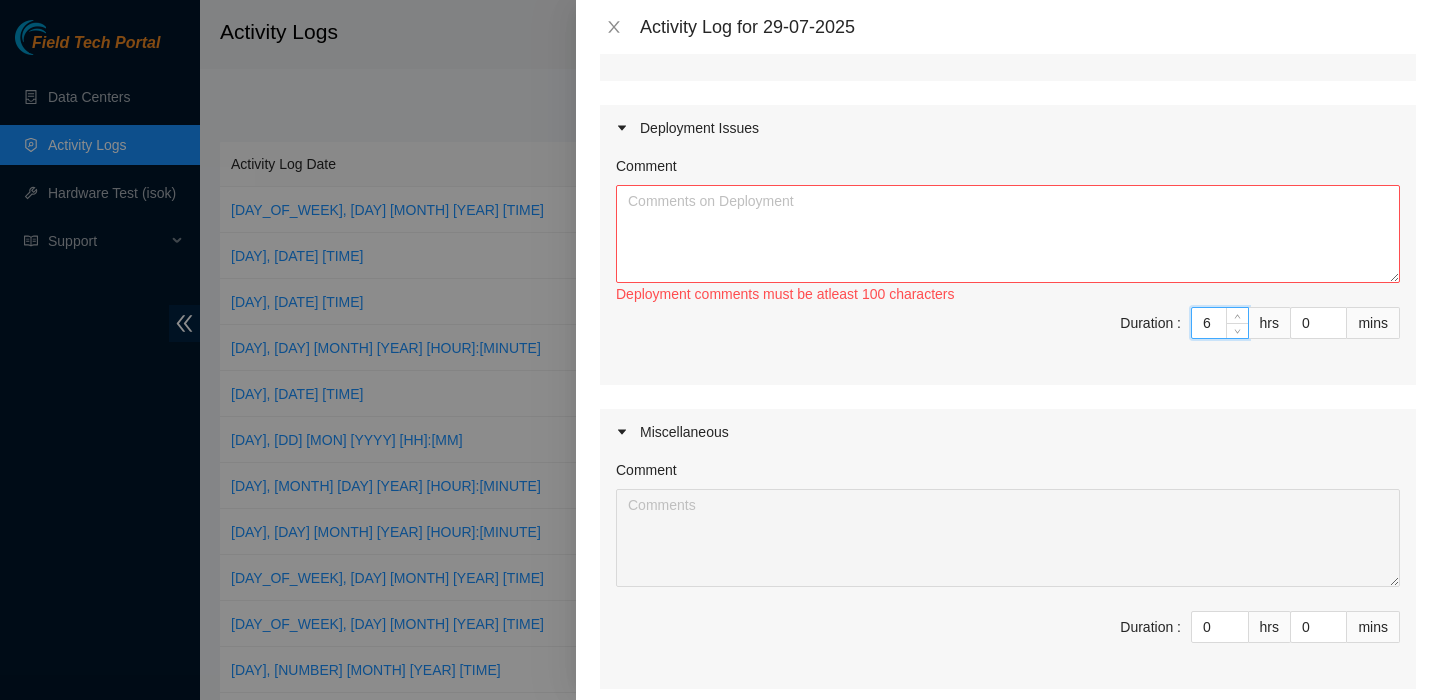 type on "6" 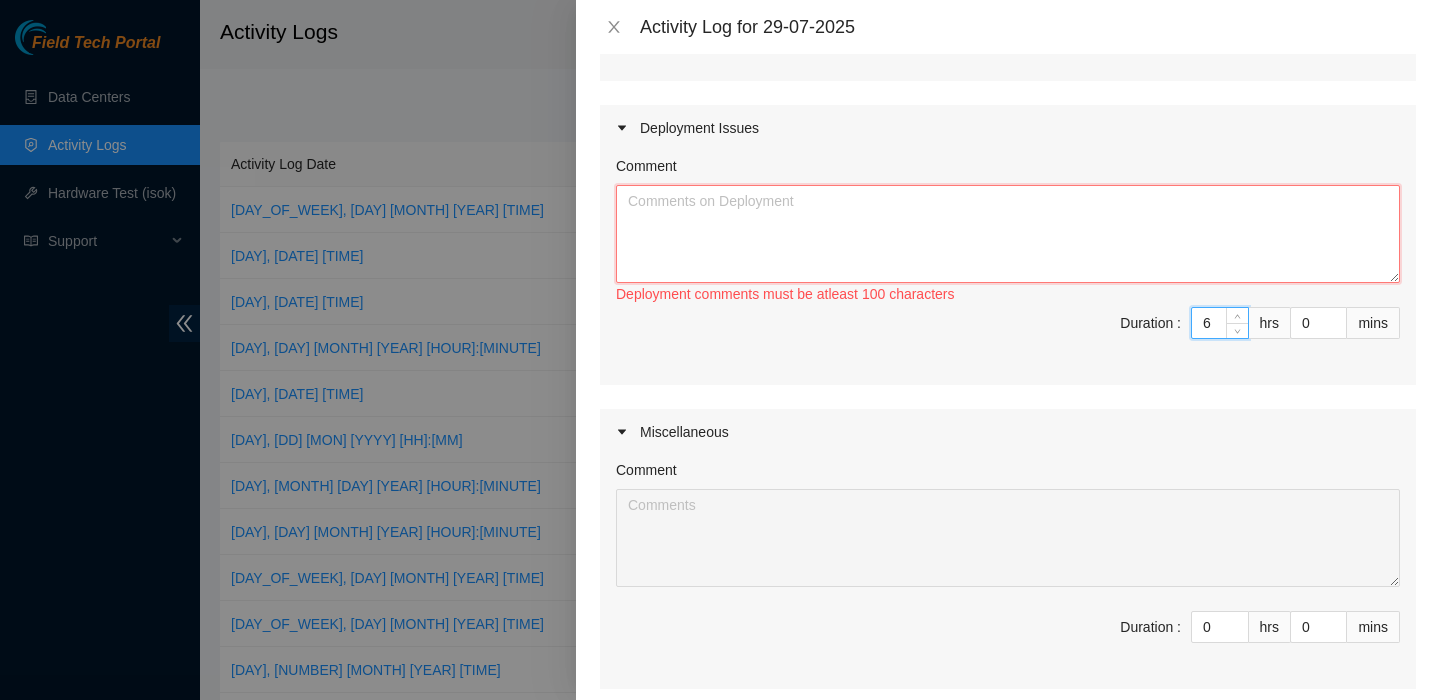 click on "Comment" at bounding box center [1008, 234] 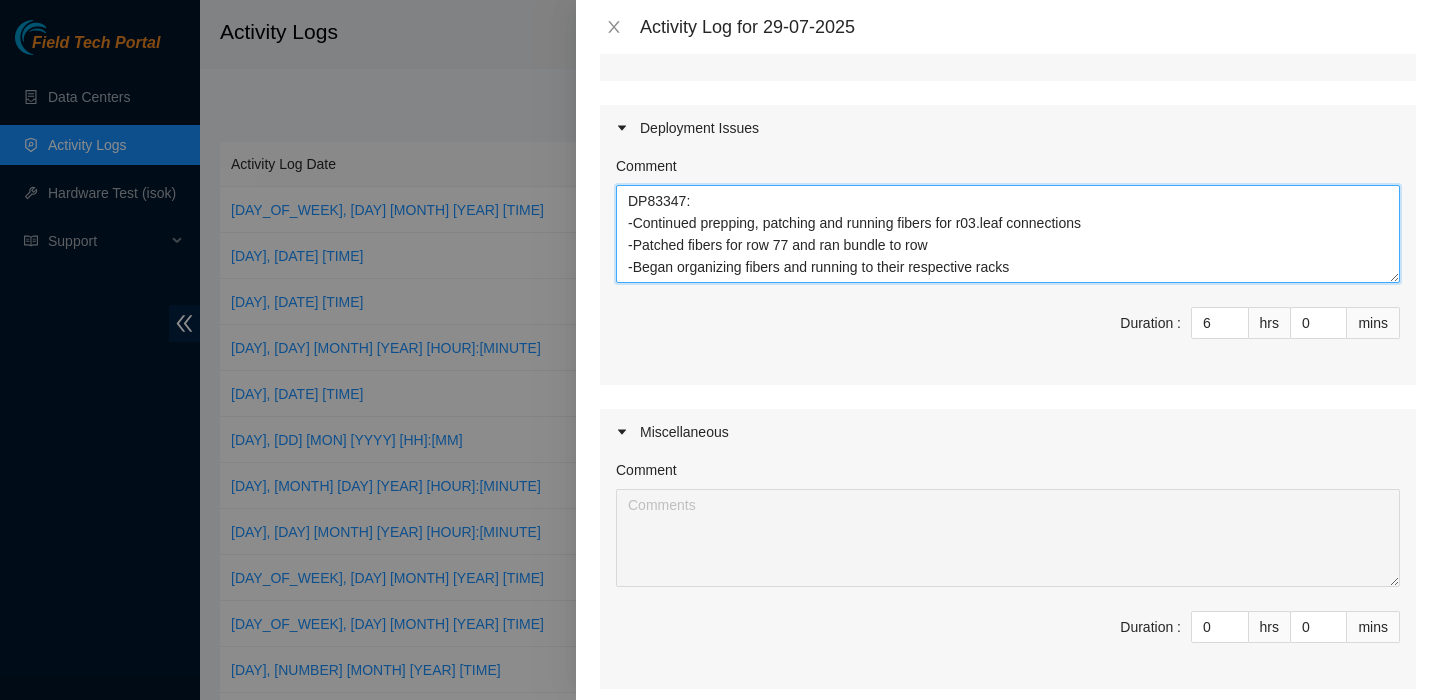 scroll, scrollTop: 0, scrollLeft: 0, axis: both 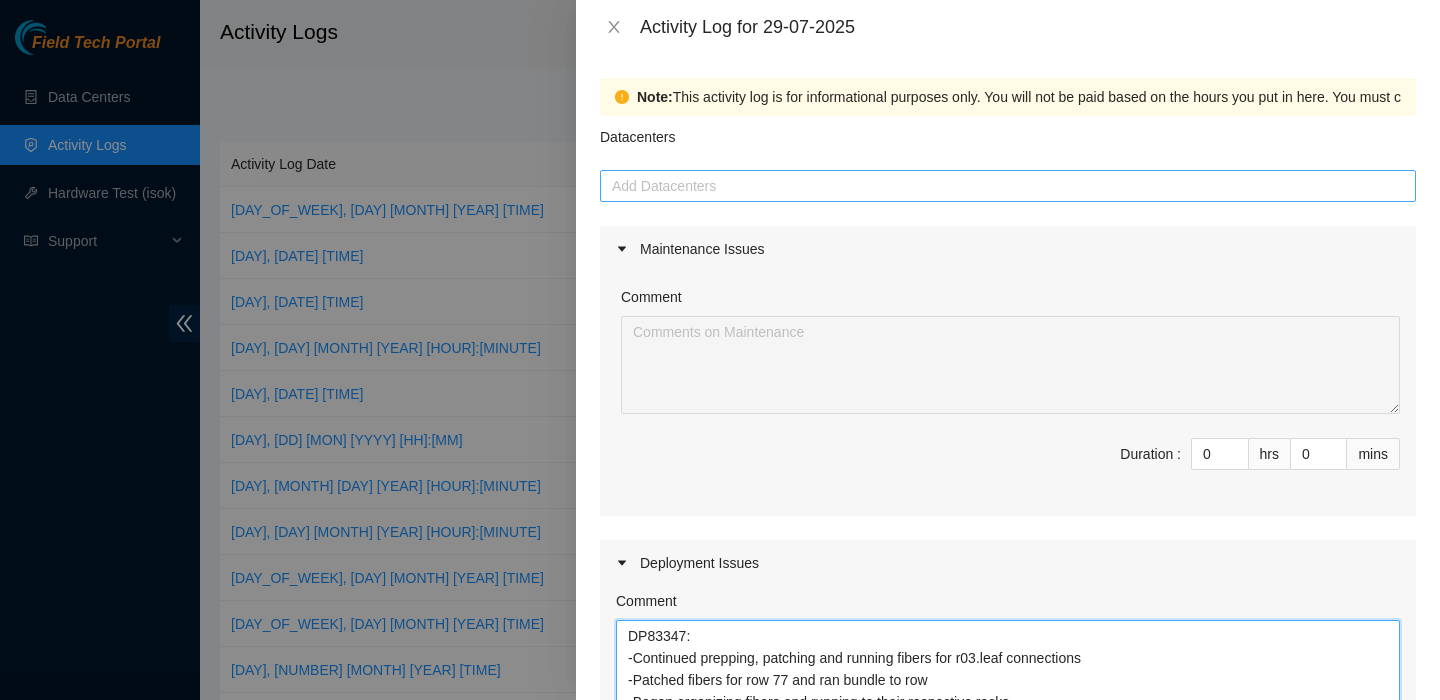 click at bounding box center (1008, 186) 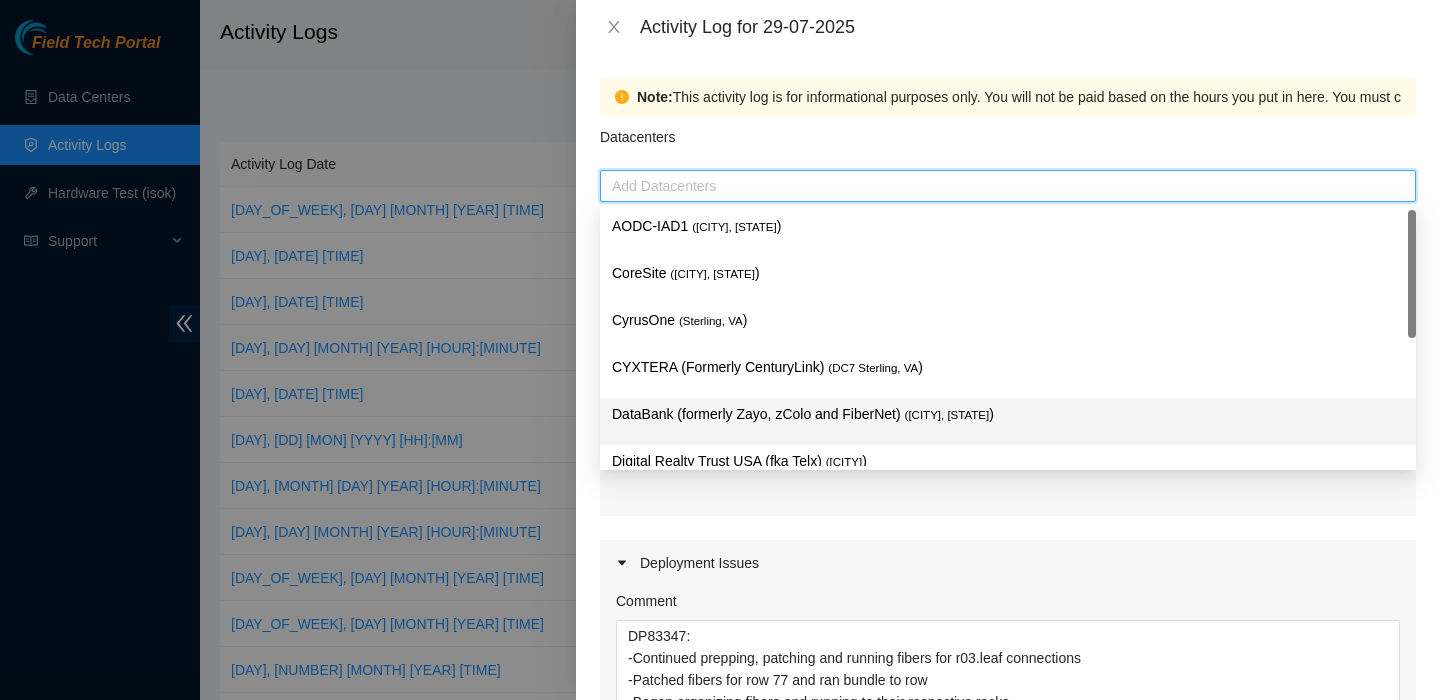 click on "DataBank (formerly Zayo, zColo and FiberNet)   ( IAD1 [CITY], [STATE] )" at bounding box center [1008, 414] 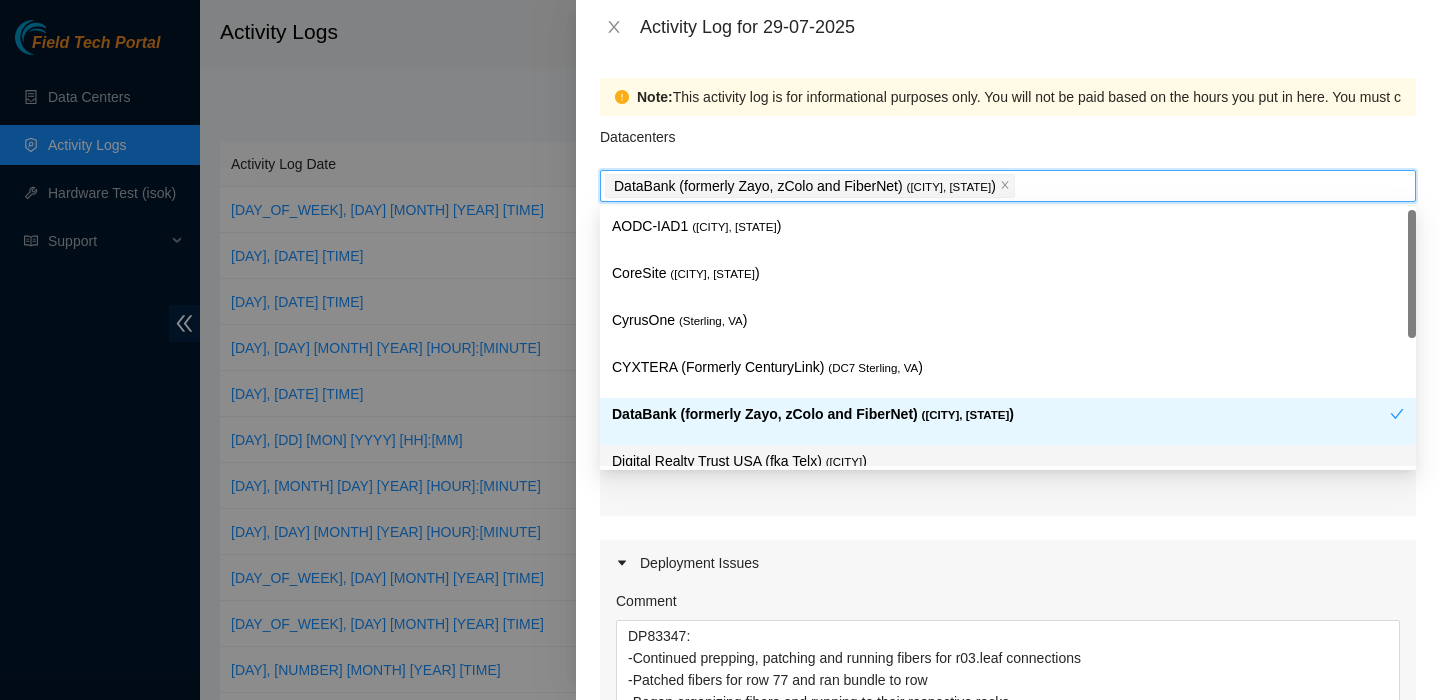 click on "Maintenance Issues Comment Duration : 0 hrs 0 mins Deployment Issues Comment DP83347:
-Continued prepping, patching and running fibers for r03.leaf connections
-Patched fibers for row 77 and ran bundle to row
-Began organizing fibers and running to their respective racks Duration : 6 hrs 0 mins Miscellaneous Comment Duration : 0 hrs 0 mins" at bounding box center [1008, 675] 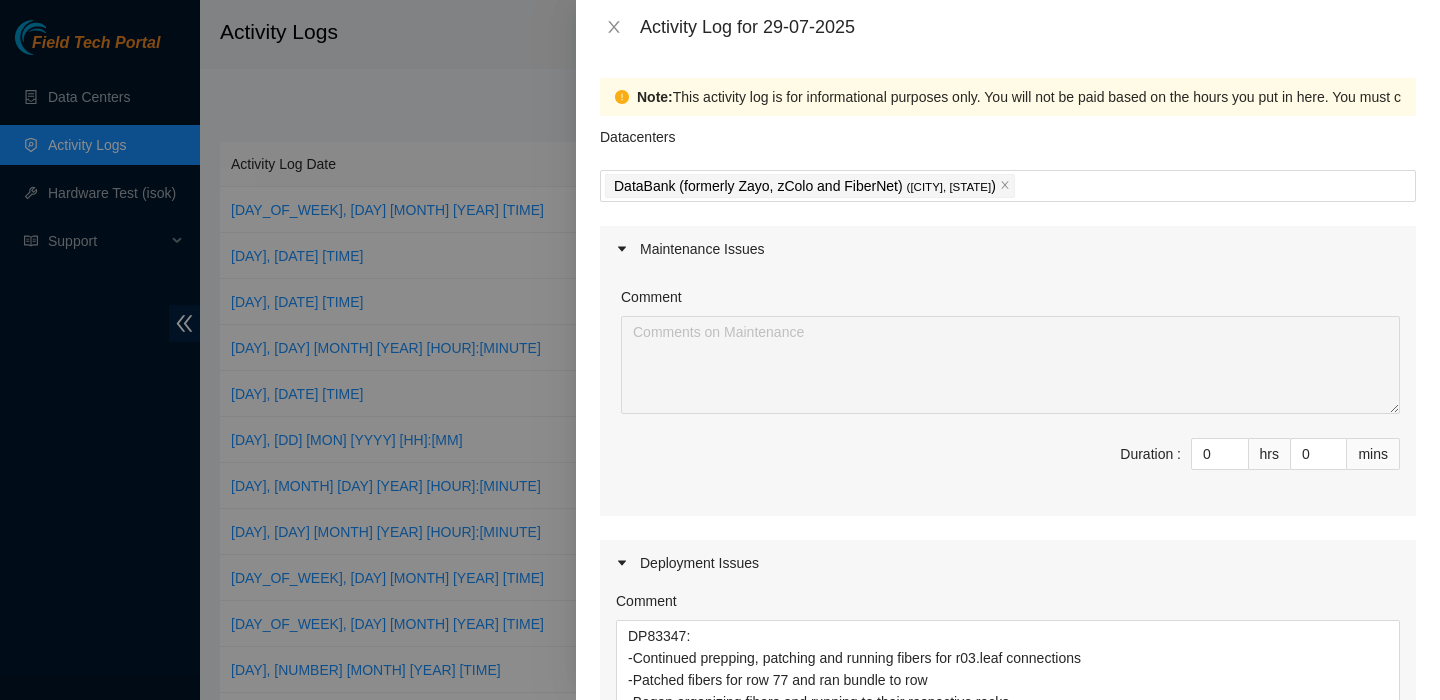 scroll, scrollTop: 643, scrollLeft: 0, axis: vertical 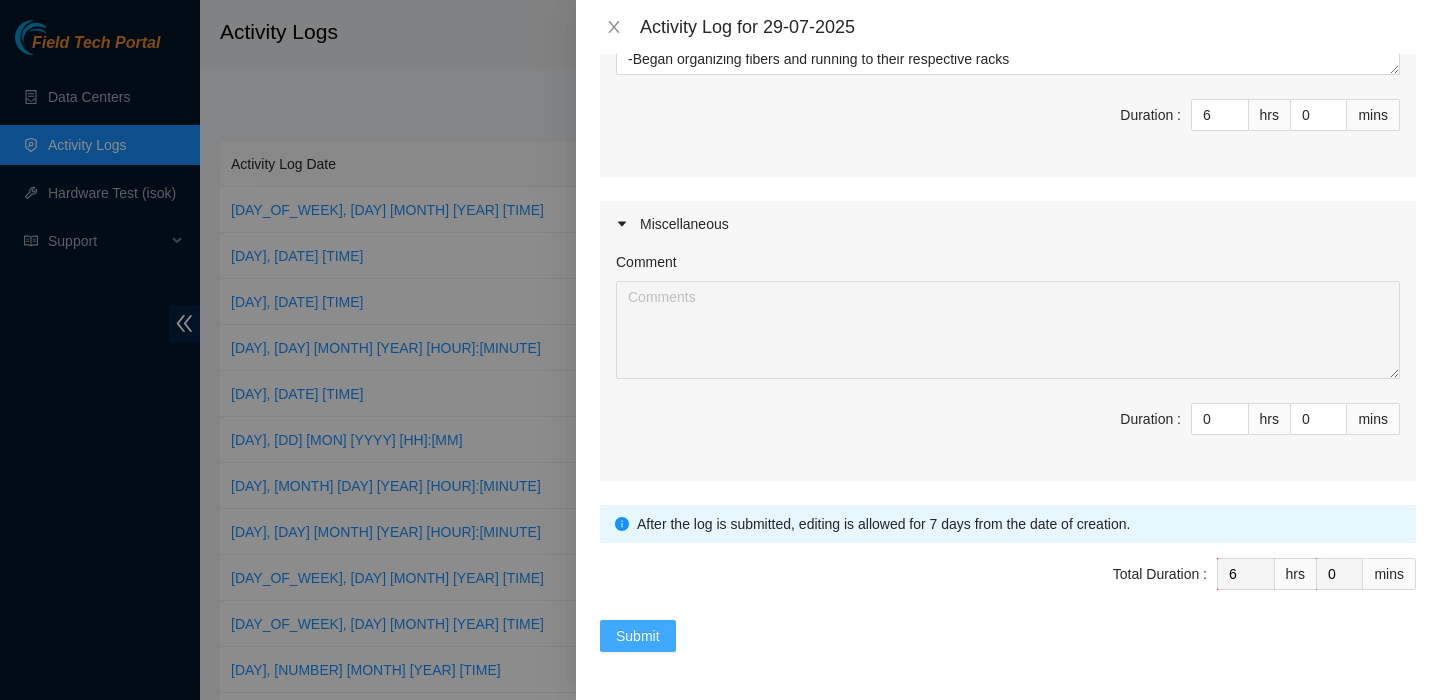 click on "Submit" at bounding box center (638, 636) 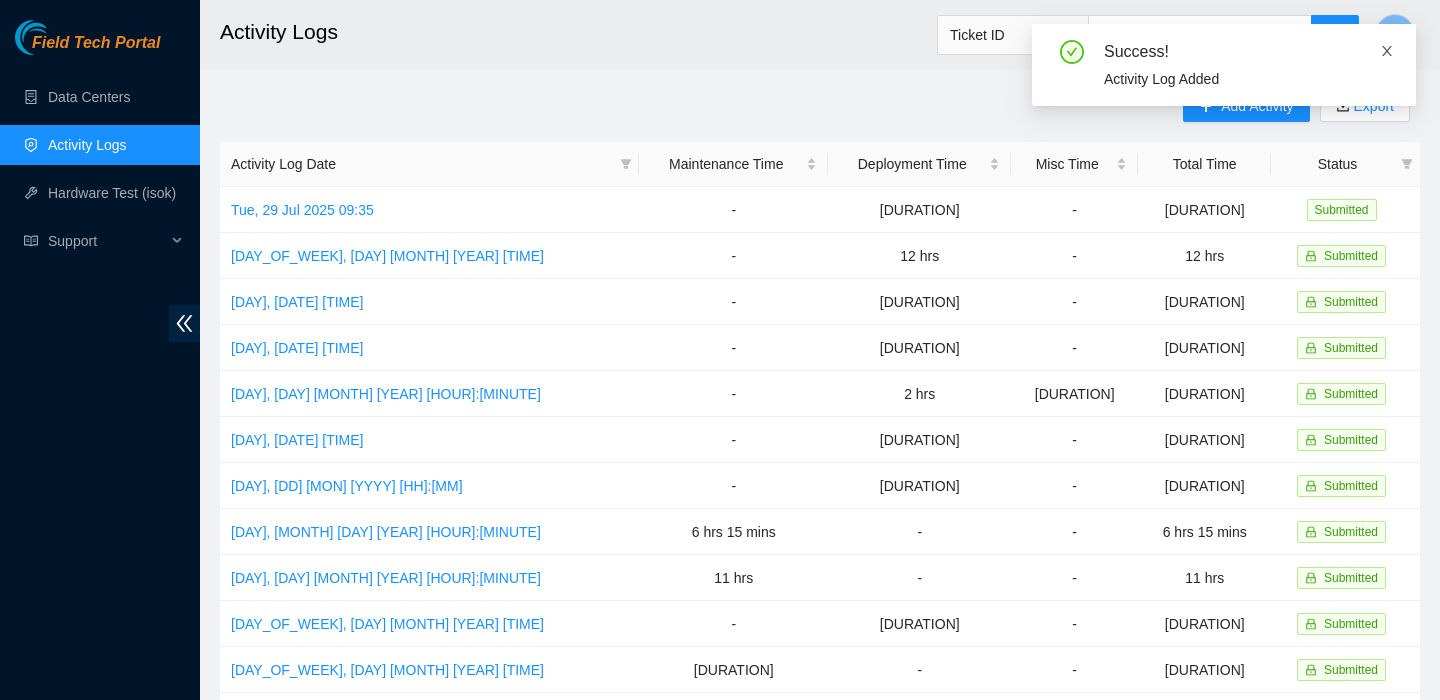 click 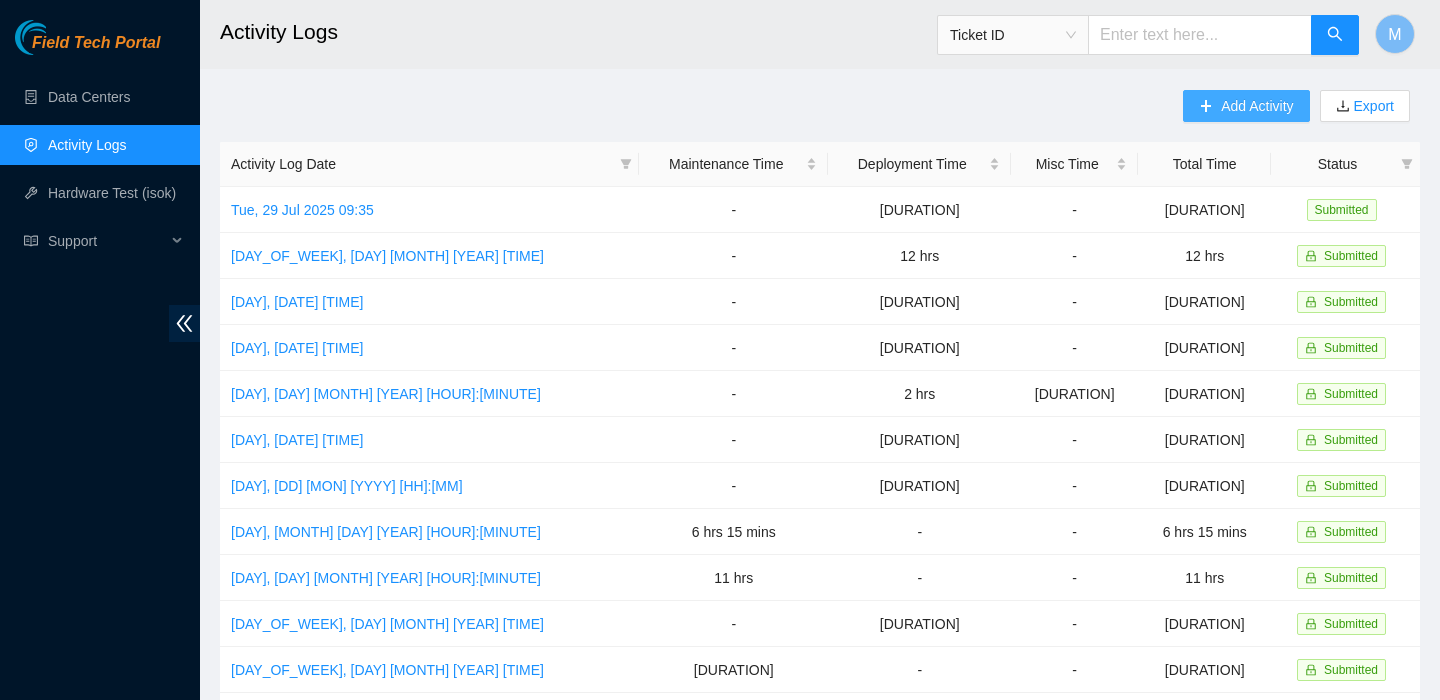 click on "Add Activity" at bounding box center [1257, 106] 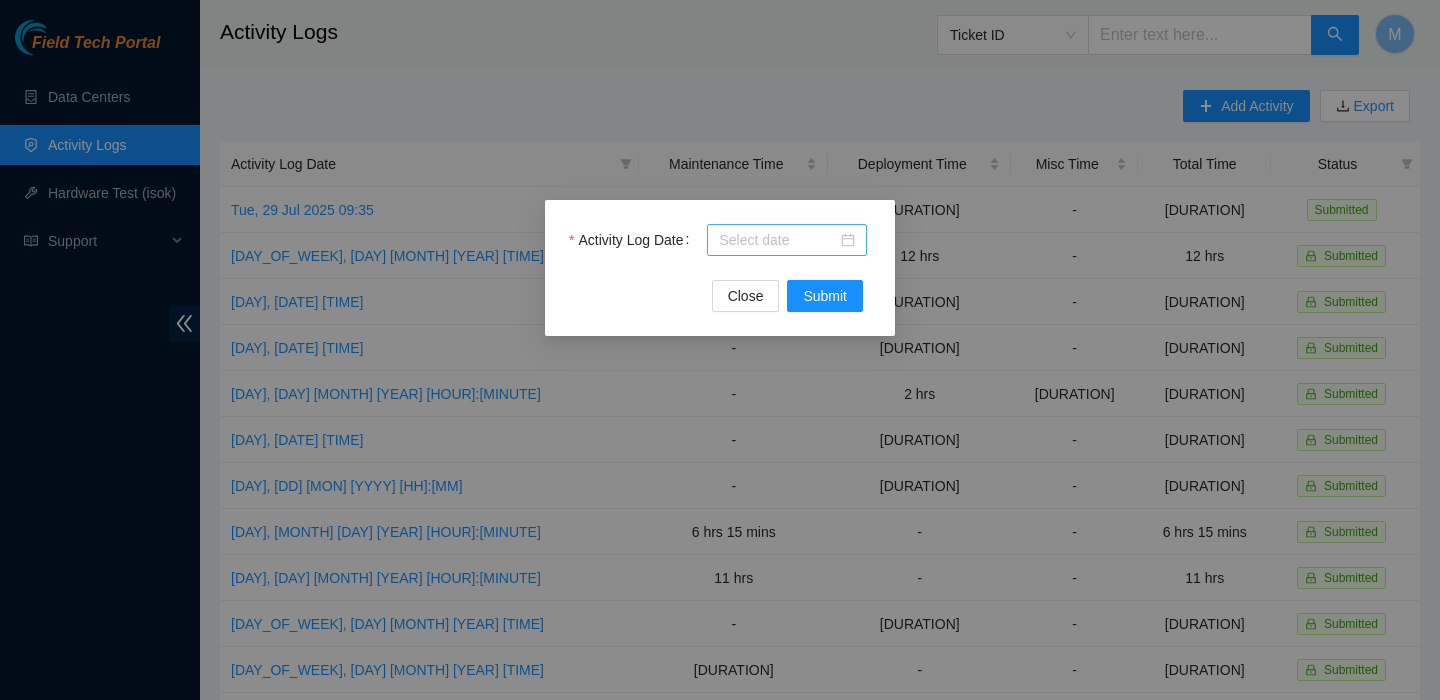 click on "Activity Log Date" at bounding box center [778, 240] 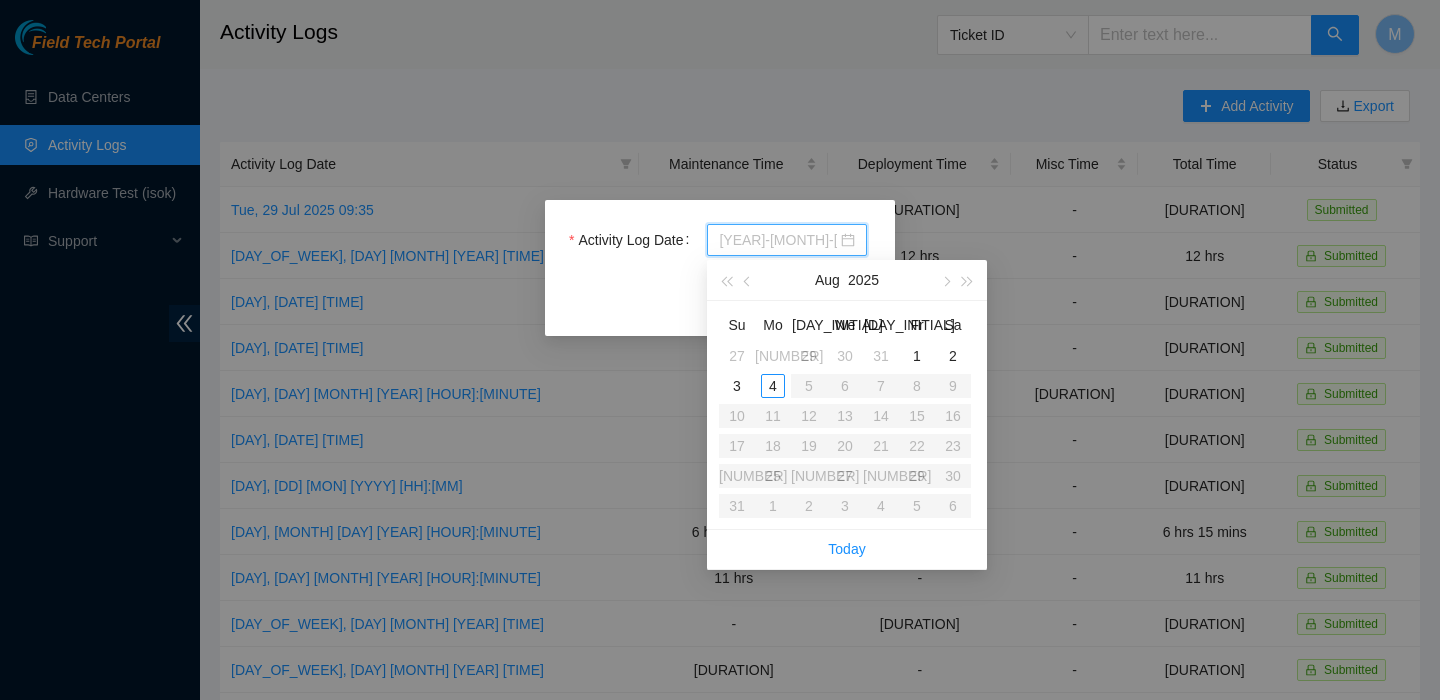 type on "[DATE]" 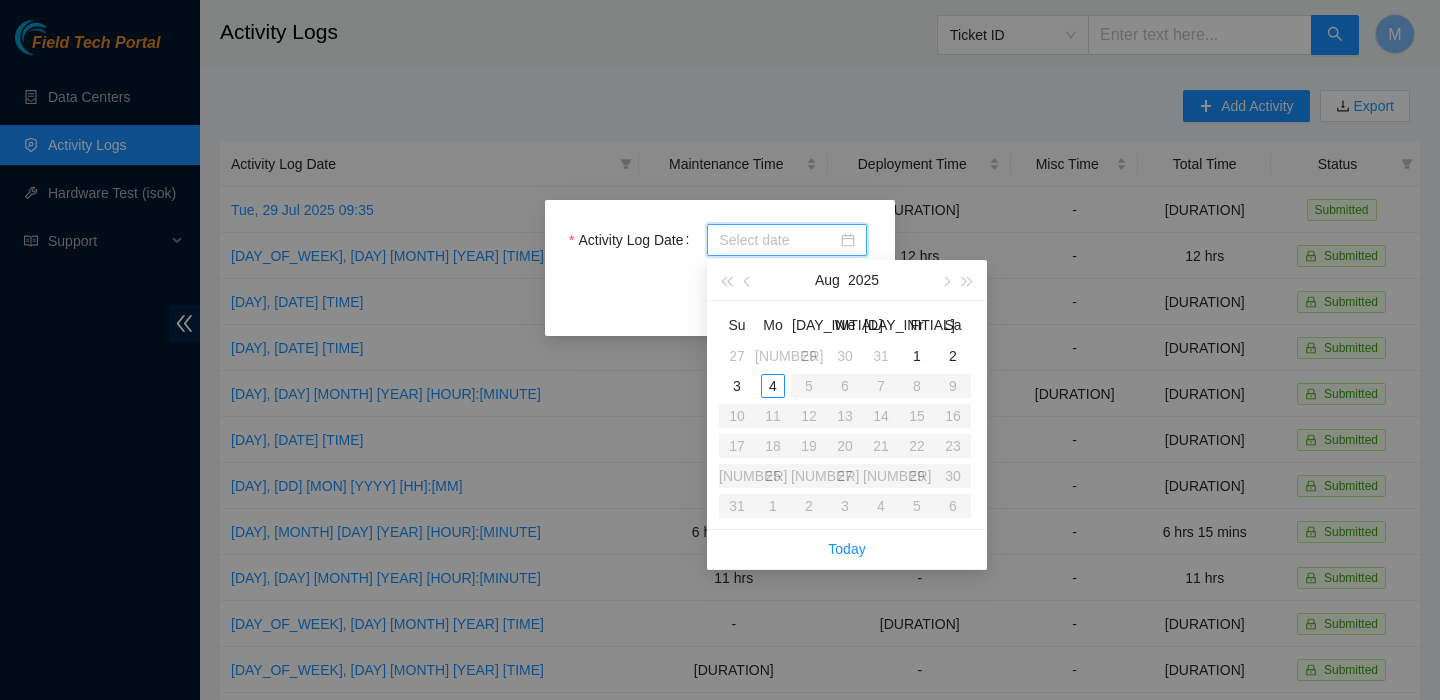 click on "Su Mo Tu We Th Fr Sa [NUMBER] [NUMBER] [NUMBER] [NUMBER] [NUMBER] [NUMBER] [NUMBER] [NUMBER] [NUMBER] [NUMBER] [NUMBER] [NUMBER] [NUMBER] [NUMBER] [NUMBER] [NUMBER] [NUMBER] [NUMBER] [NUMBER] [NUMBER] [NUMBER] [NUMBER] [NUMBER] [NUMBER] [NUMBER] [NUMBER] [NUMBER] [NUMBER] [NUMBER] [NUMBER] [NUMBER] [NUMBER] [NUMBER] [NUMBER] [NUMBER] [NUMBER] [NUMBER] [NUMBER] [NUMBER] [NUMBER] [NUMBER] [NUMBER] [NUMBER] [NUMBER] [NUMBER] [NUMBER]" at bounding box center [845, 415] 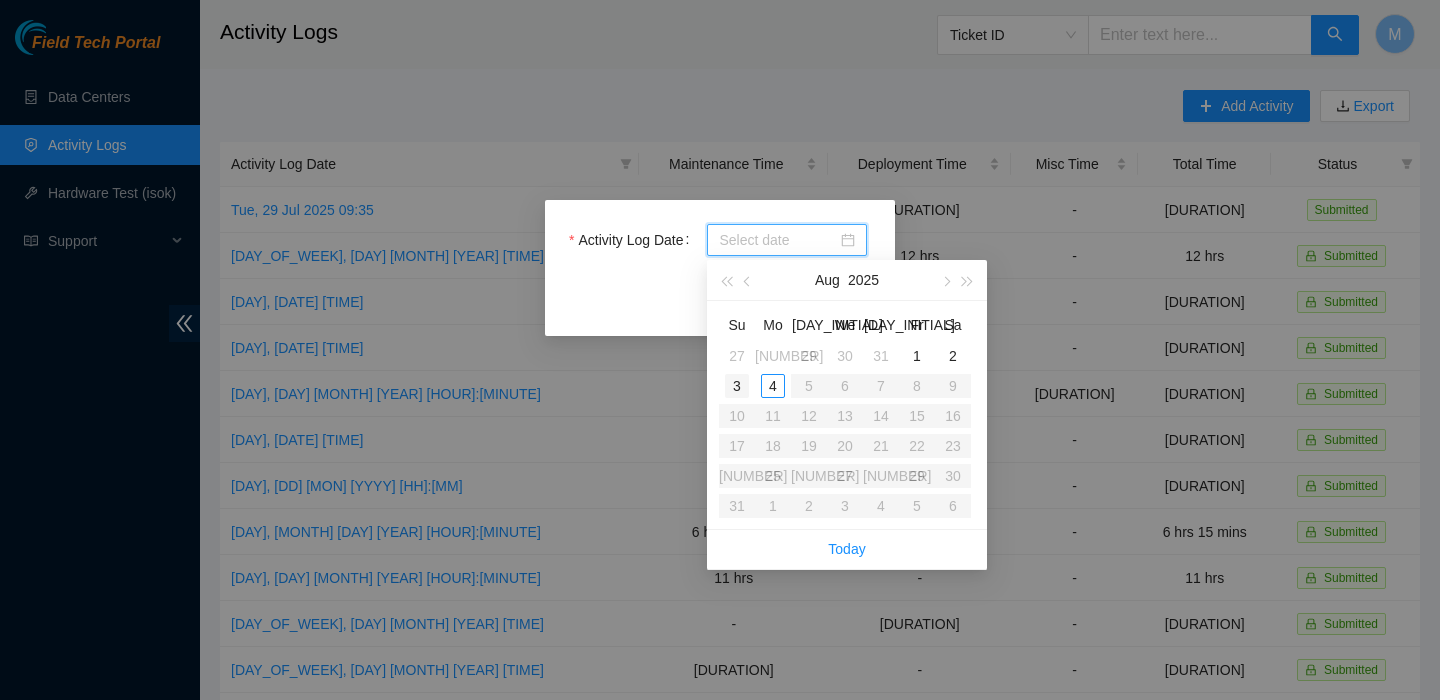 type on "[YEAR]-[MONTH]-[DAY]" 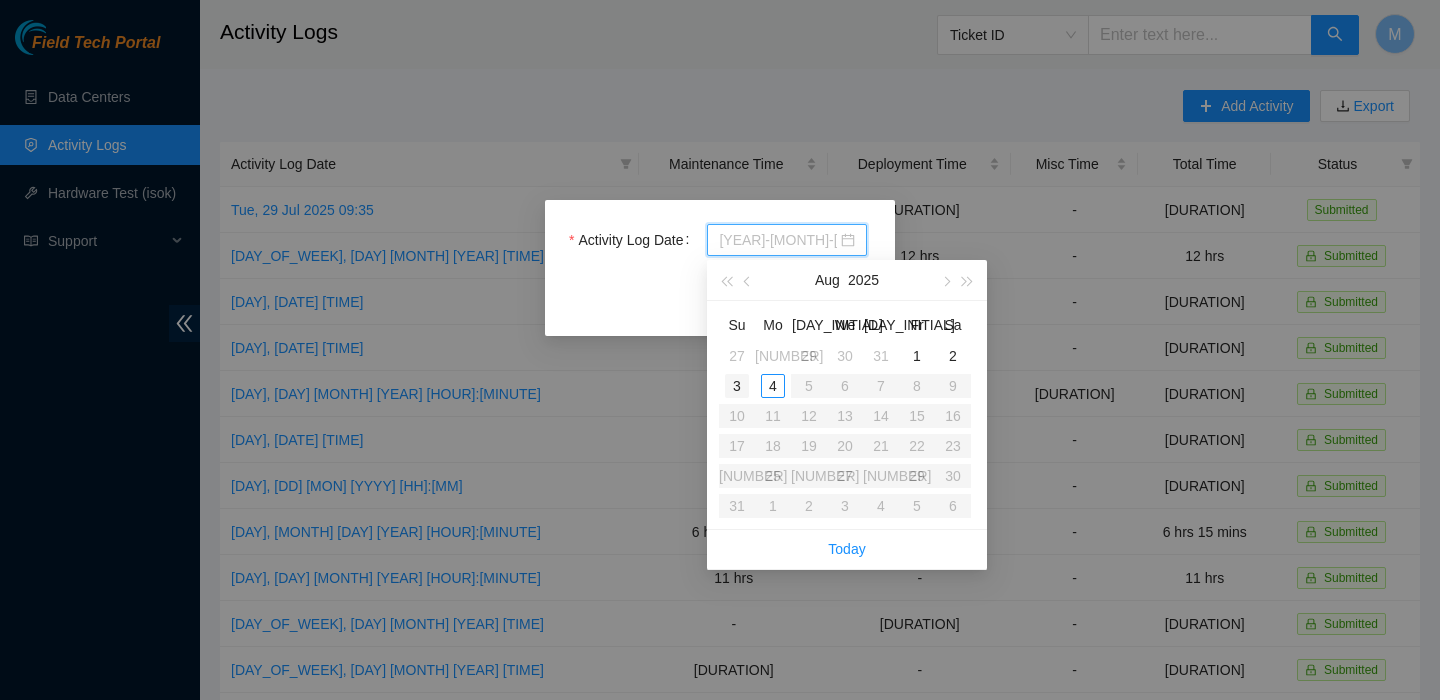 click on "3" at bounding box center (737, 386) 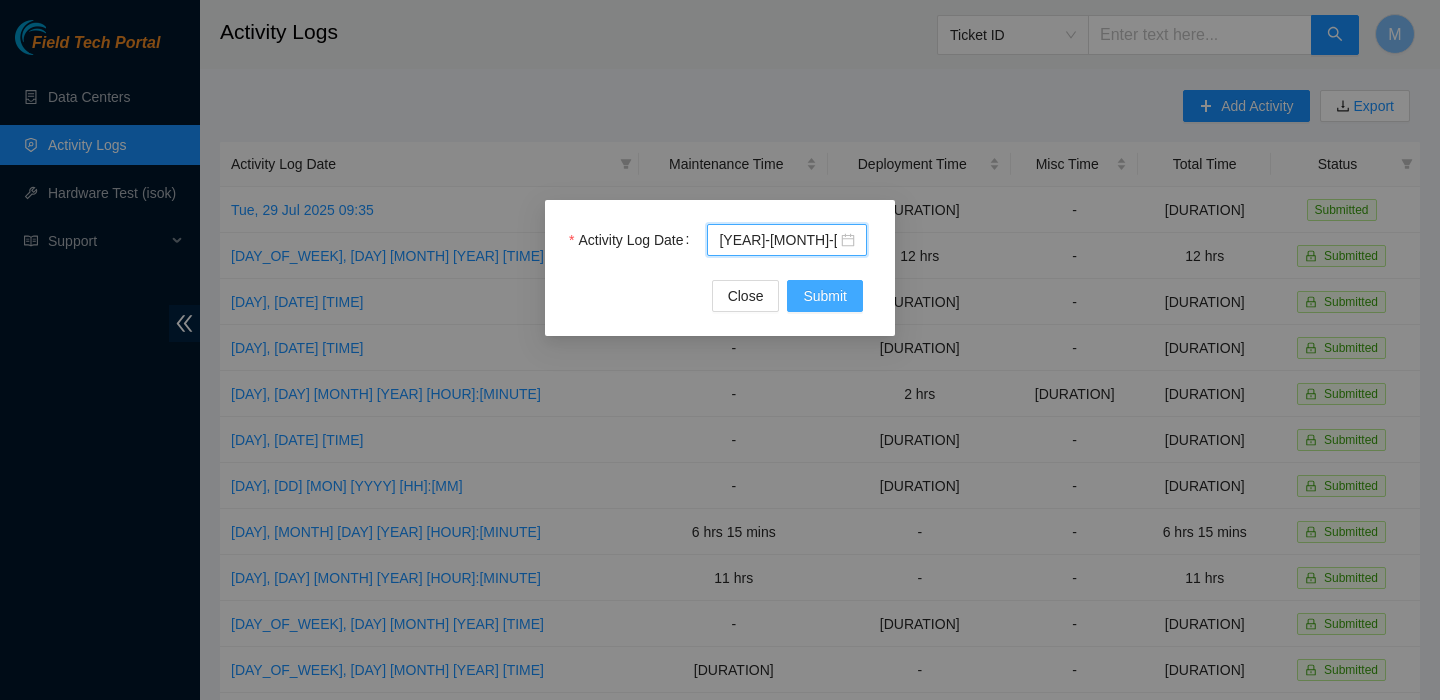 click on "Submit" at bounding box center [825, 296] 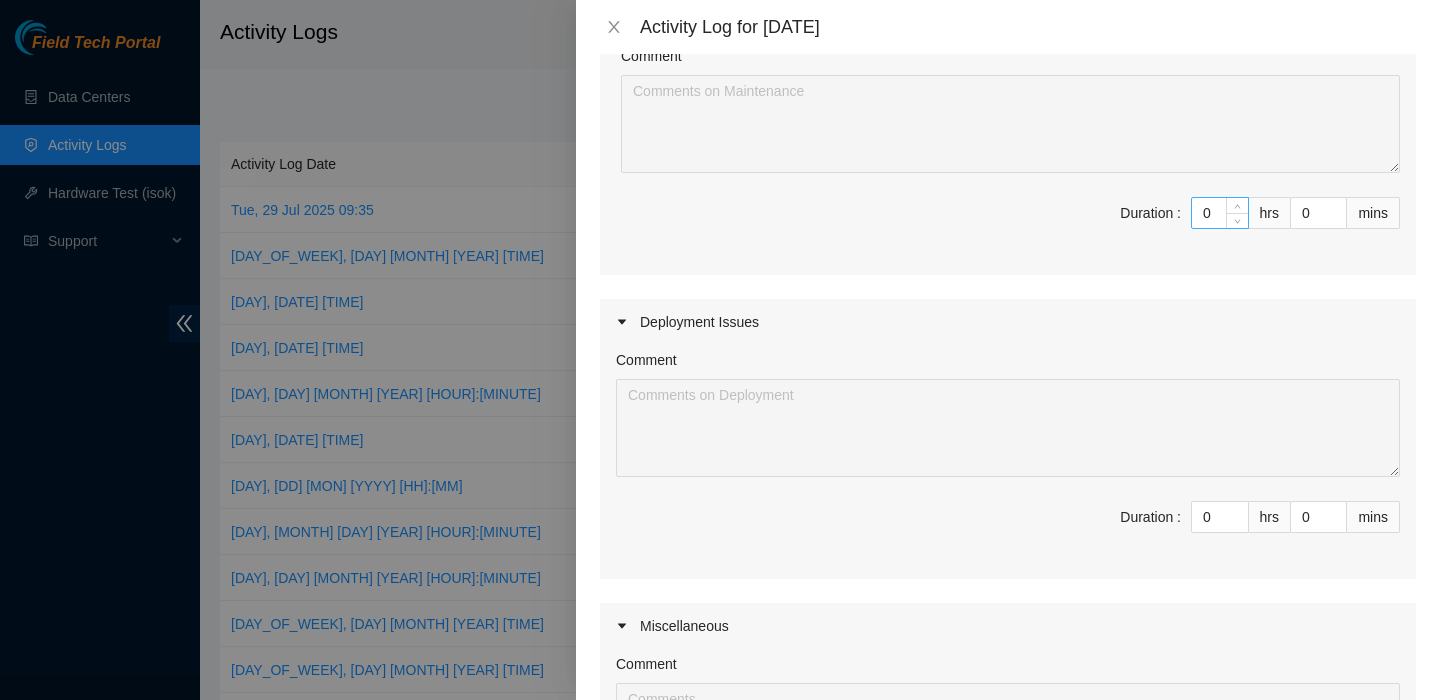 scroll, scrollTop: 310, scrollLeft: 0, axis: vertical 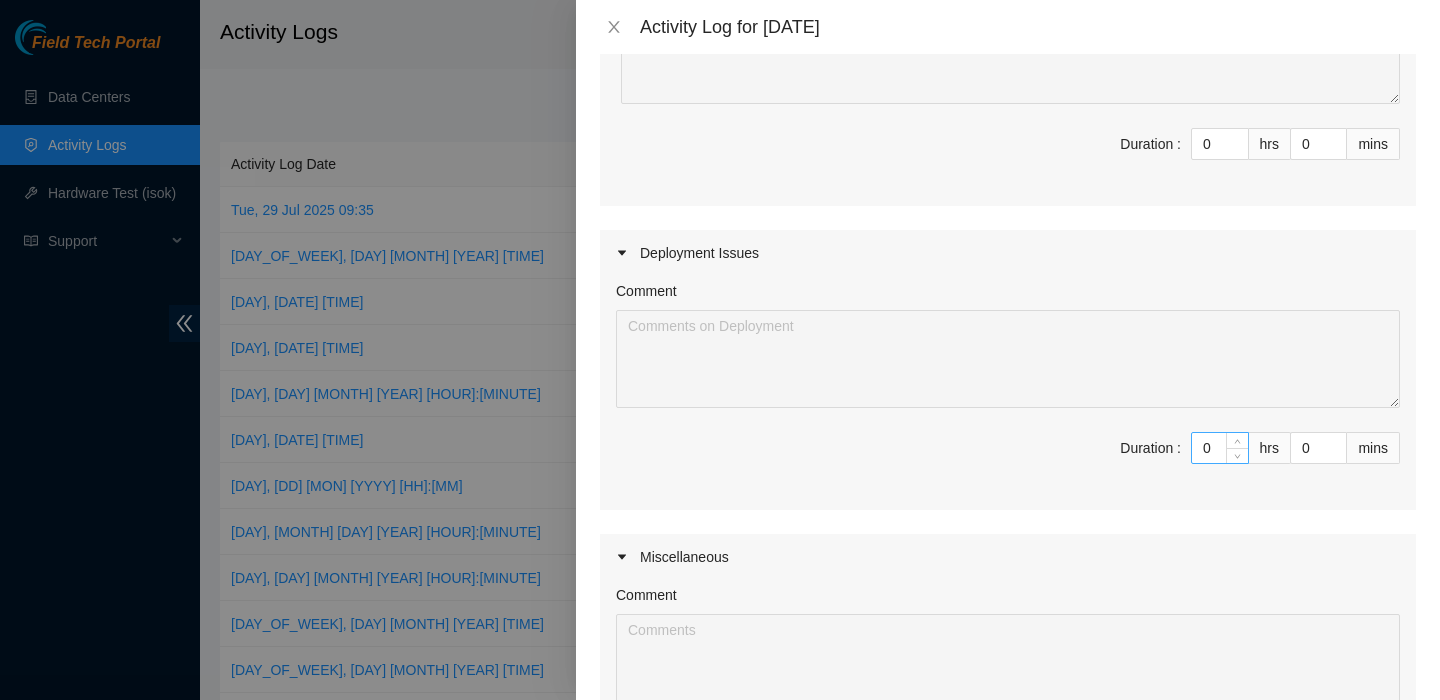 click on "0" at bounding box center [1220, 448] 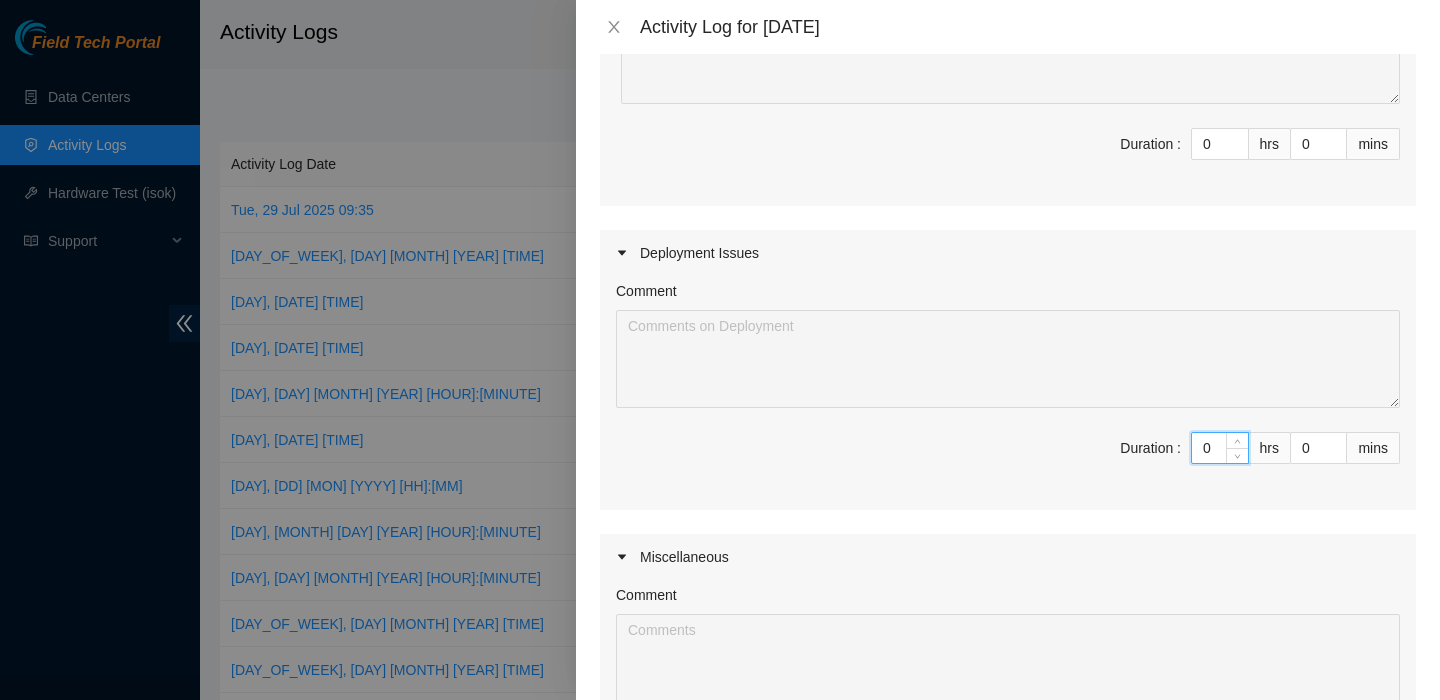 click on "0" at bounding box center (1220, 448) 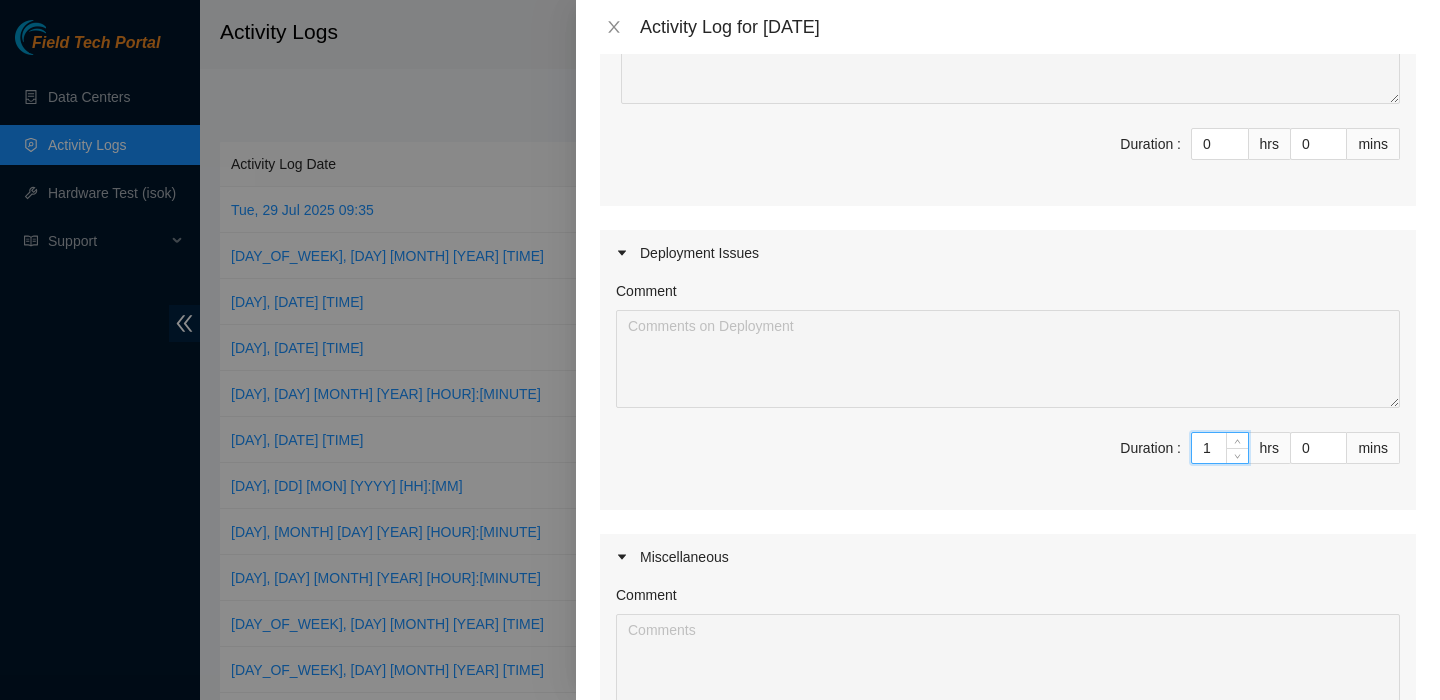 type on "12" 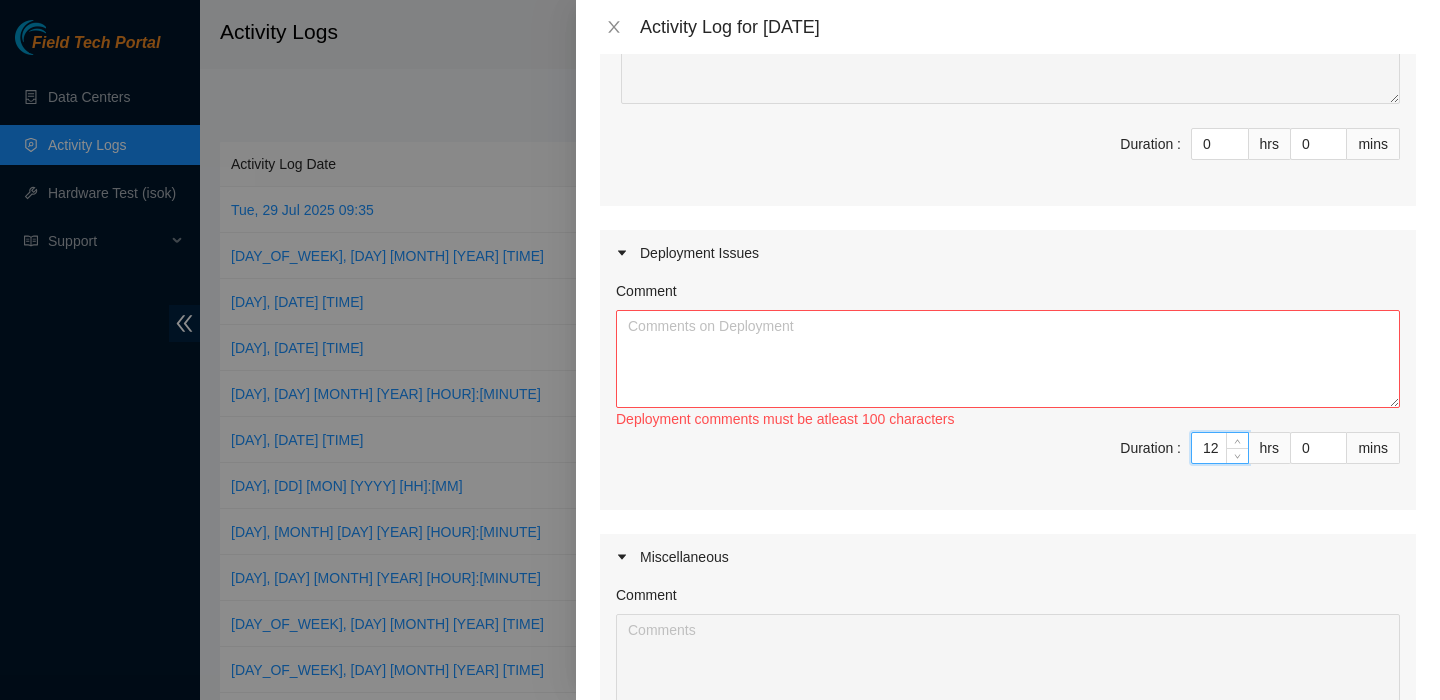 type on "12" 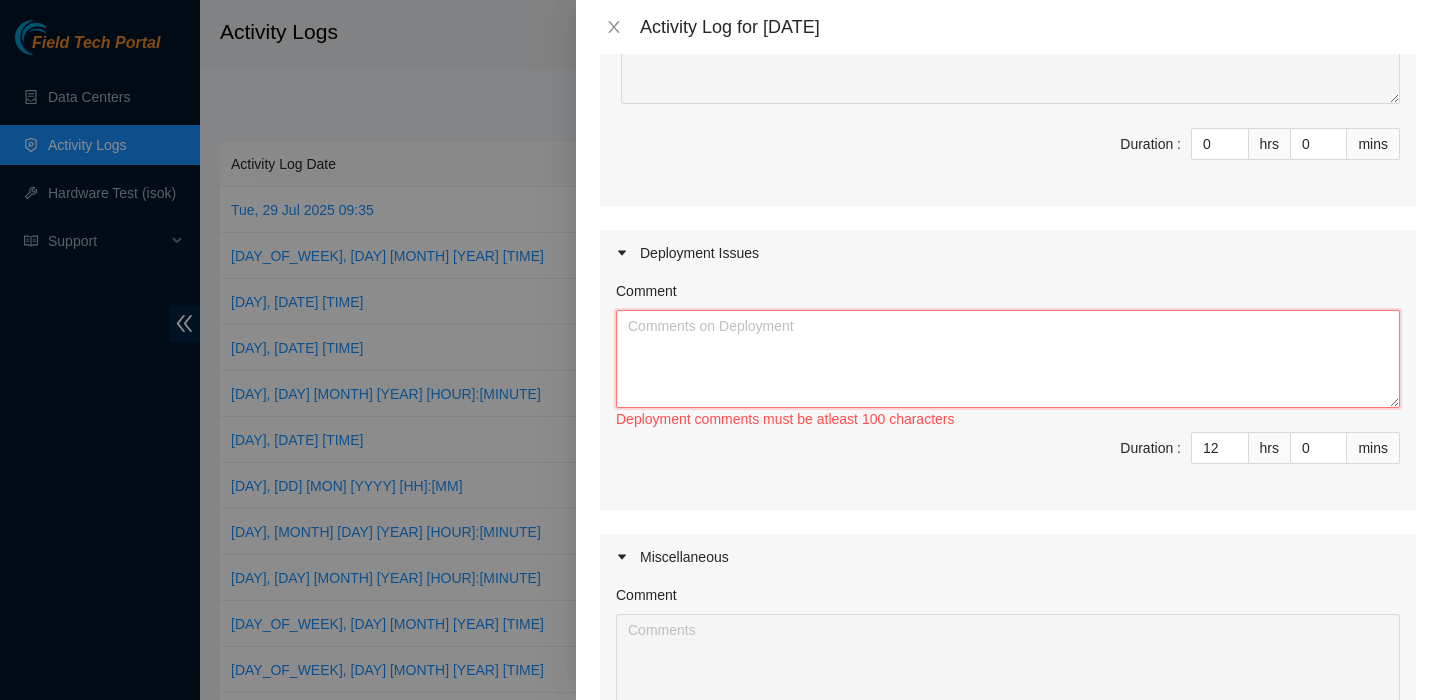 click on "Comment" at bounding box center (1008, 359) 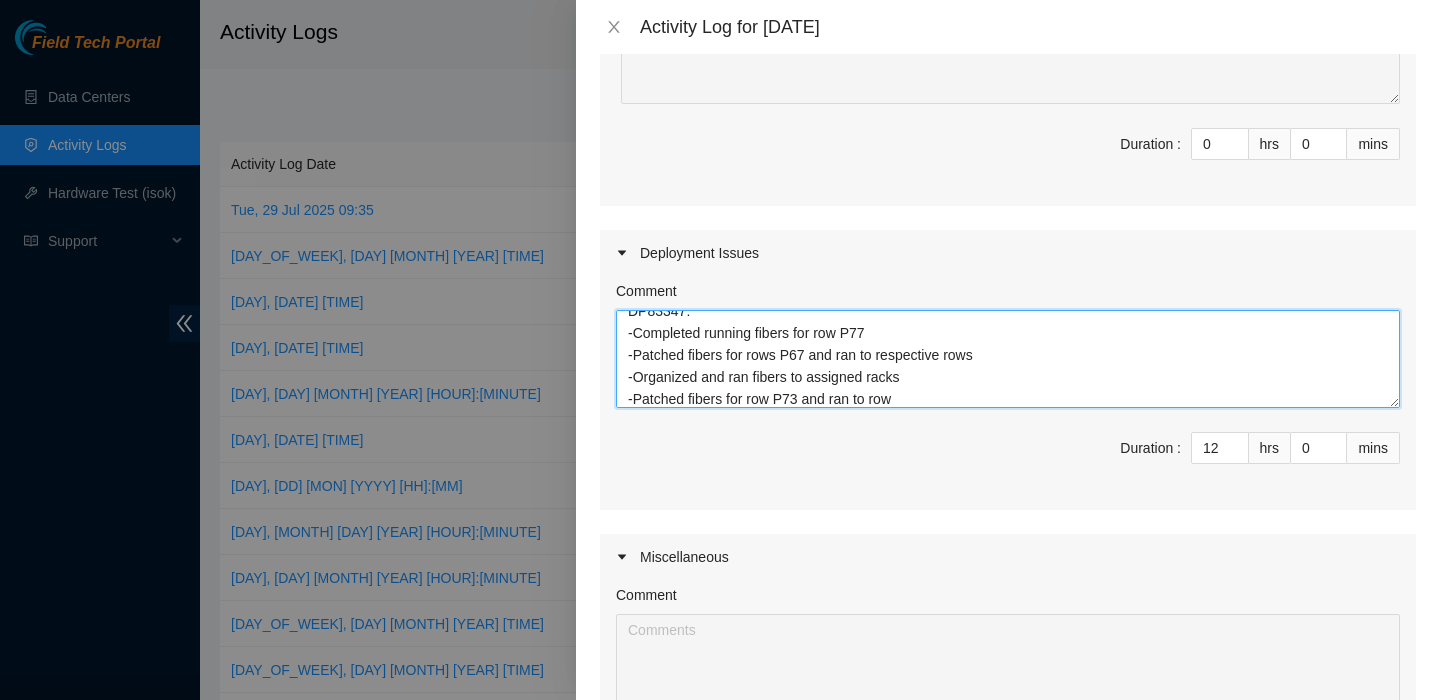 scroll, scrollTop: 37, scrollLeft: 0, axis: vertical 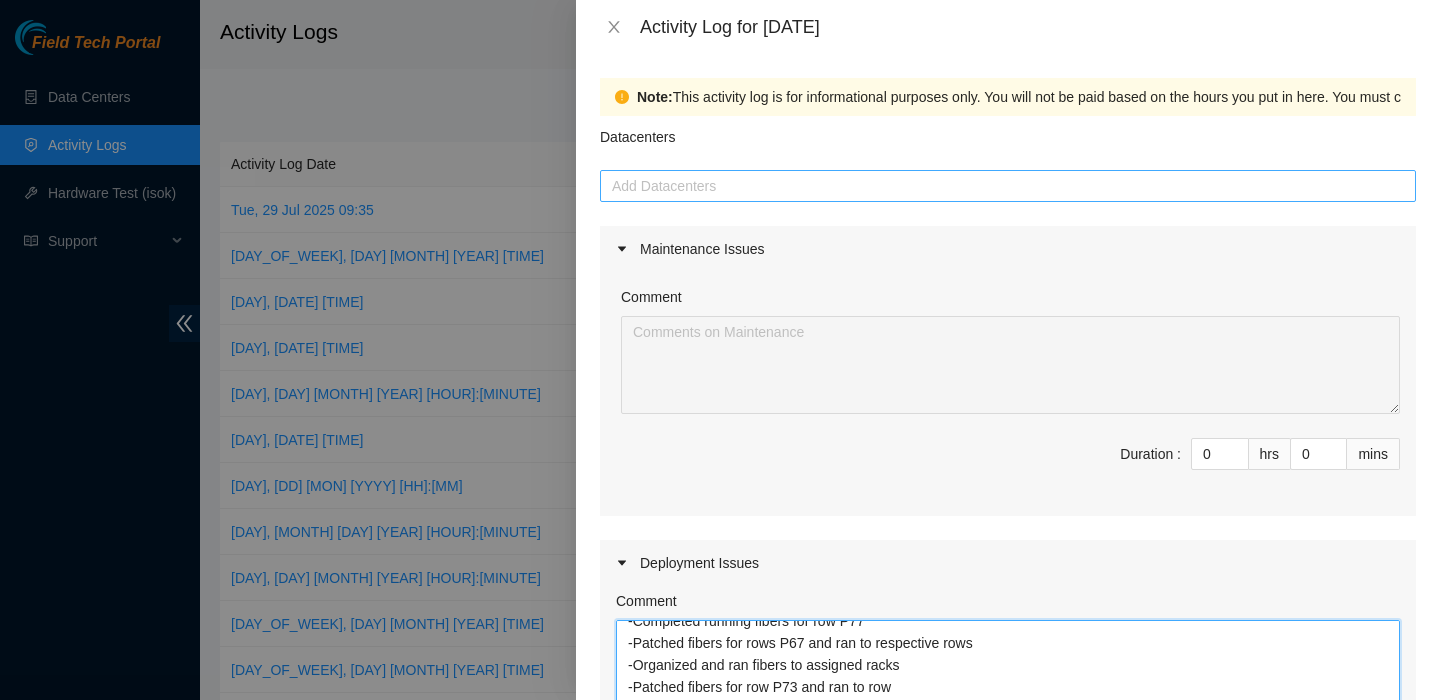 click at bounding box center [1008, 186] 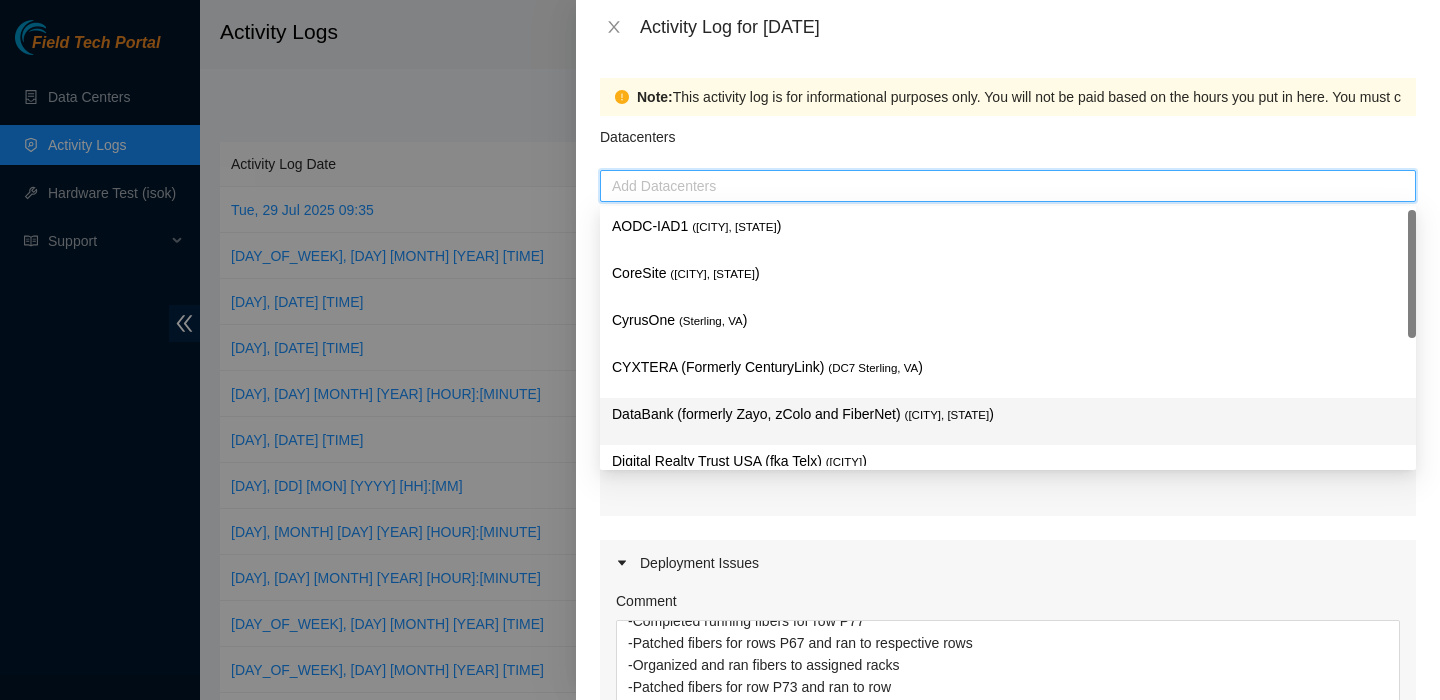 click on "DataBank (formerly Zayo, zColo and FiberNet)   ( IAD1 [CITY], [STATE] )" at bounding box center (1008, 414) 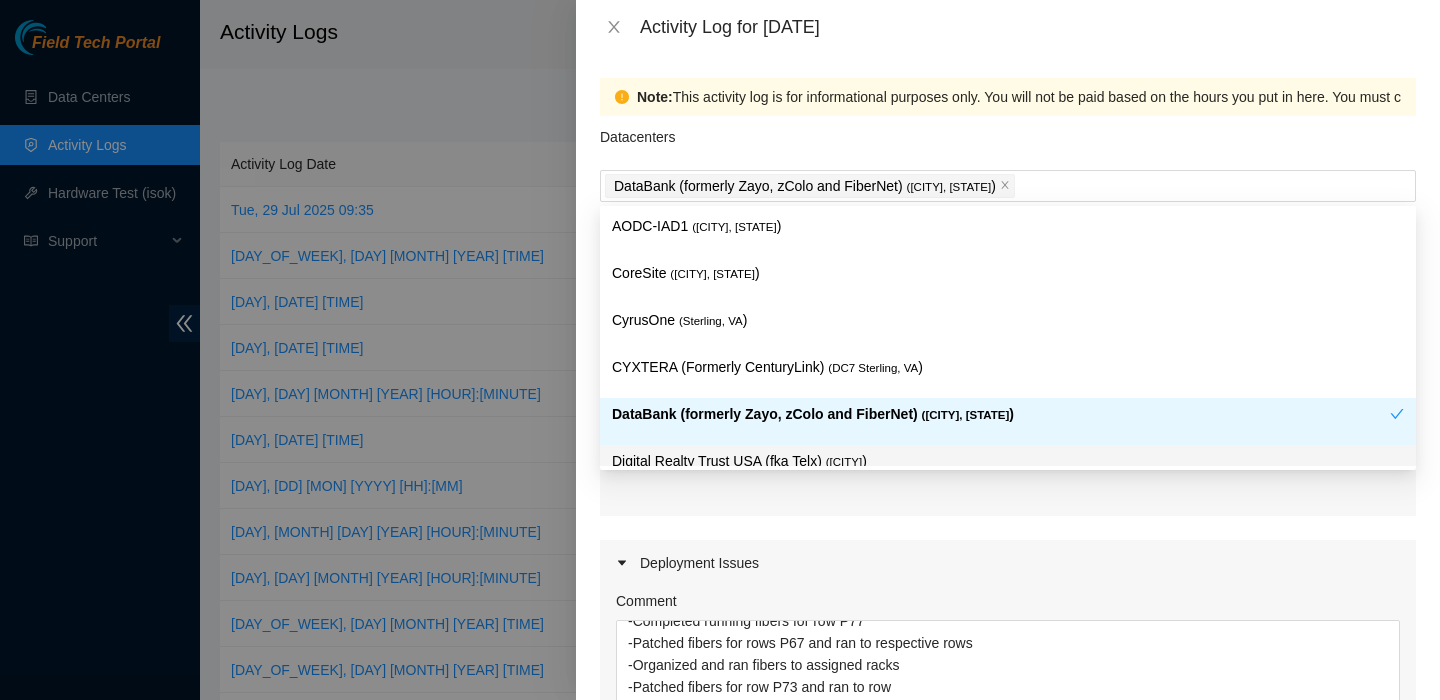click on "Comment Duration : 0 hrs 0 mins" at bounding box center (1008, 394) 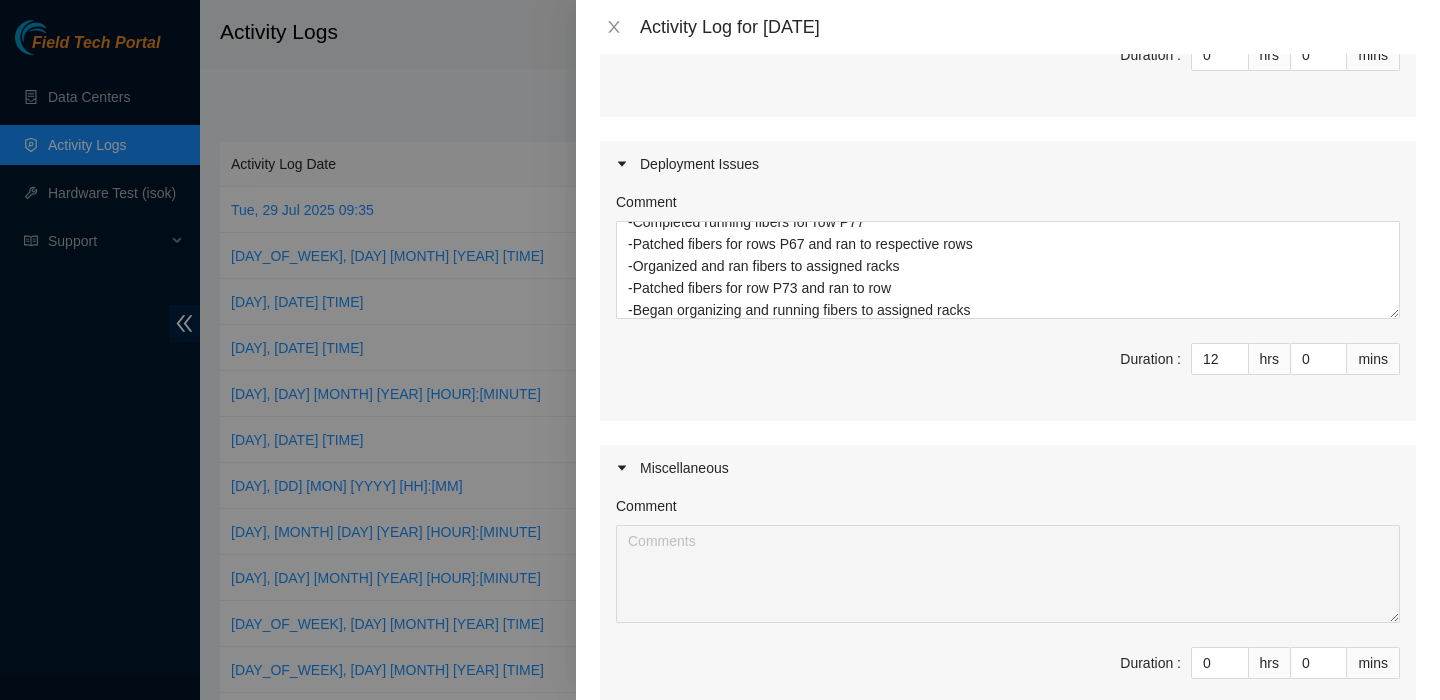scroll, scrollTop: 643, scrollLeft: 0, axis: vertical 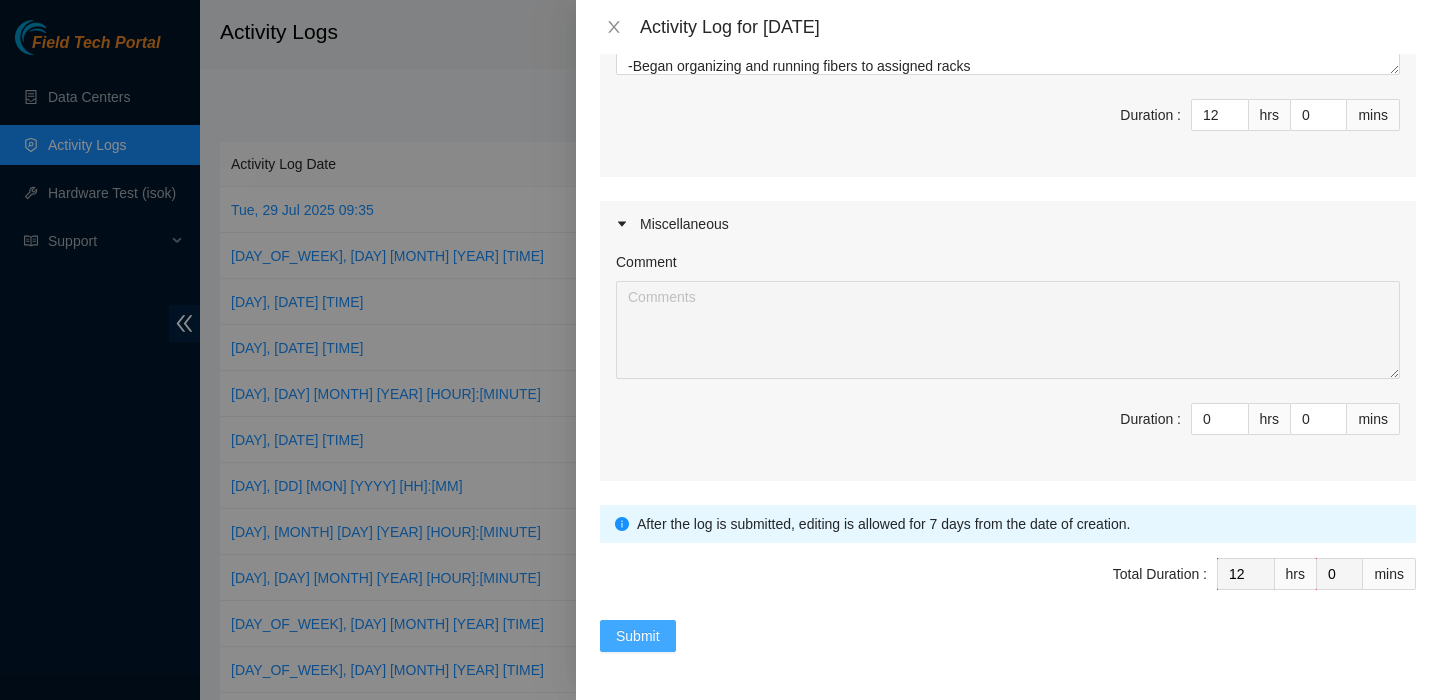 click on "Submit" at bounding box center [638, 636] 